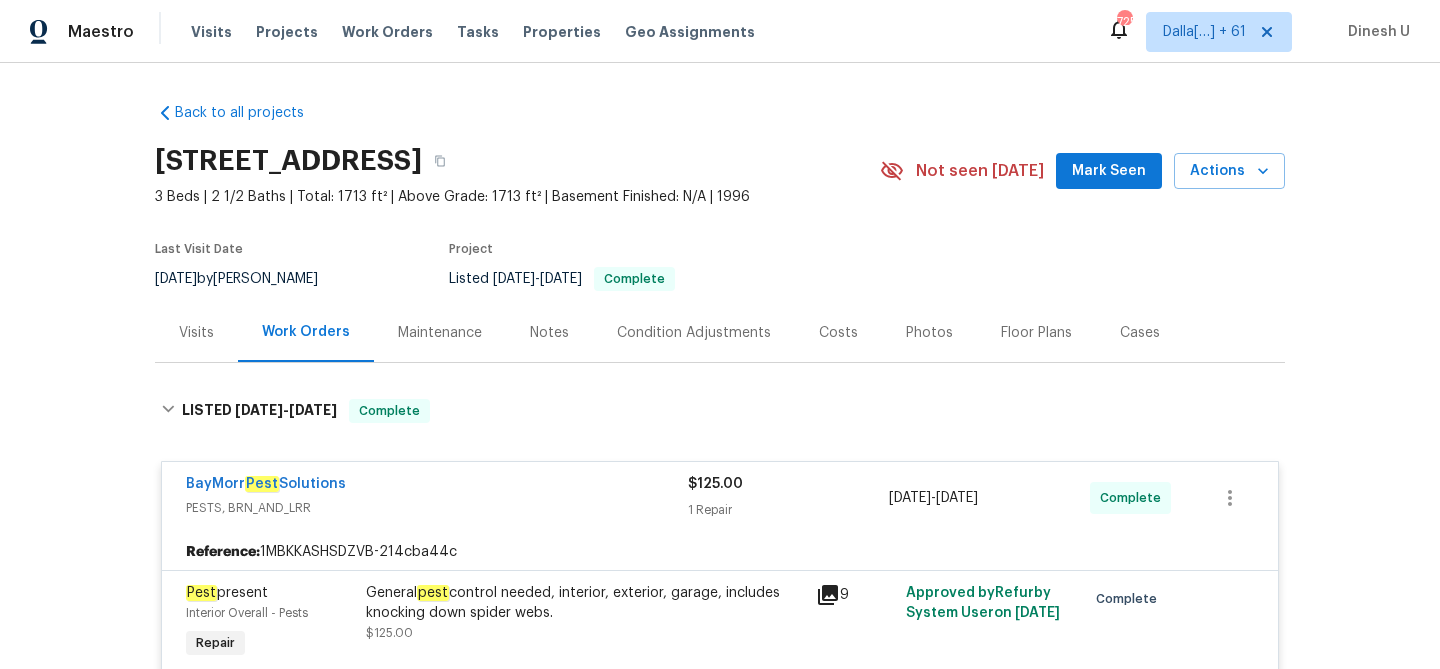 scroll, scrollTop: 0, scrollLeft: 0, axis: both 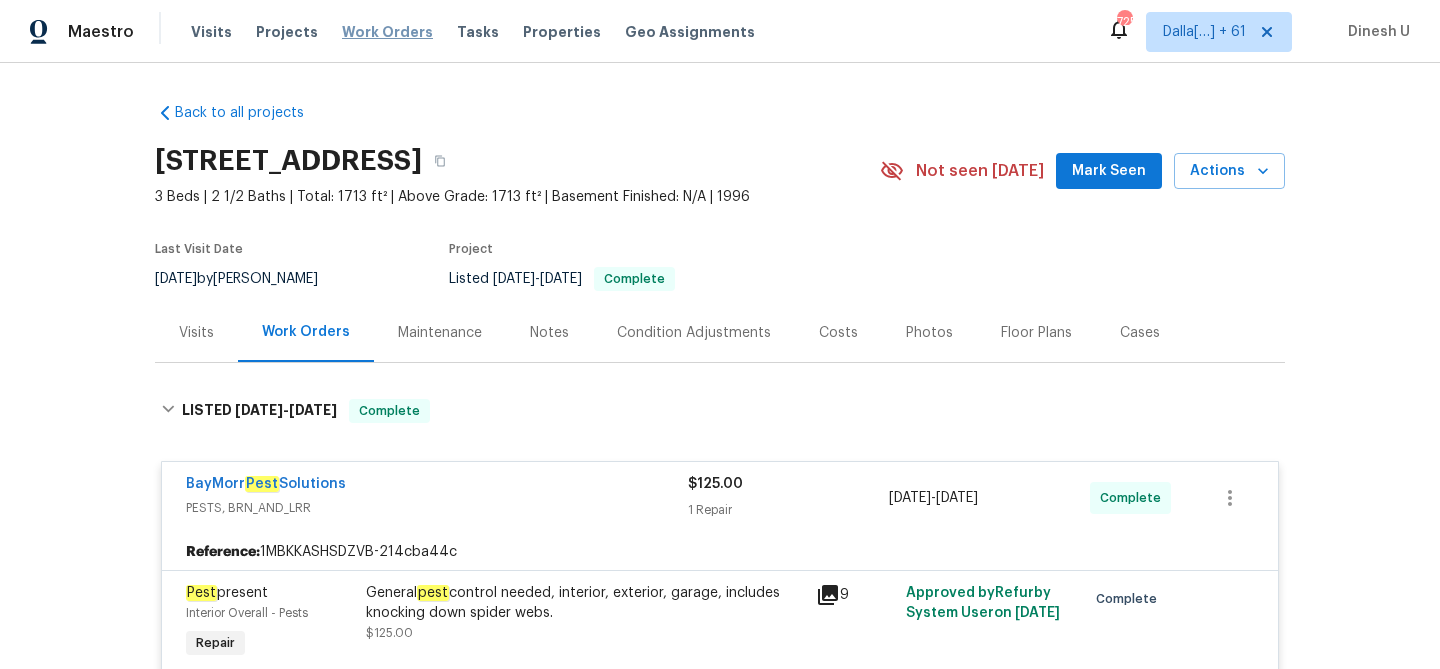 click on "Work Orders" at bounding box center (387, 32) 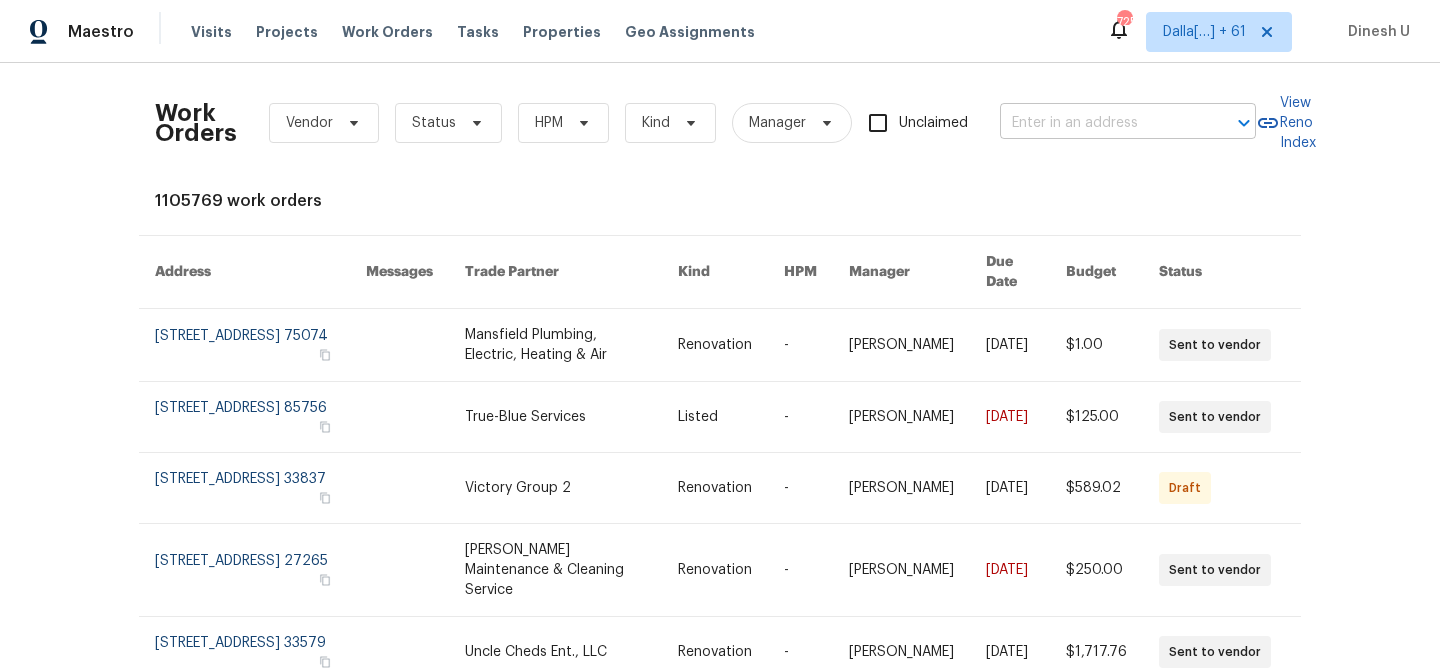 click at bounding box center [1100, 123] 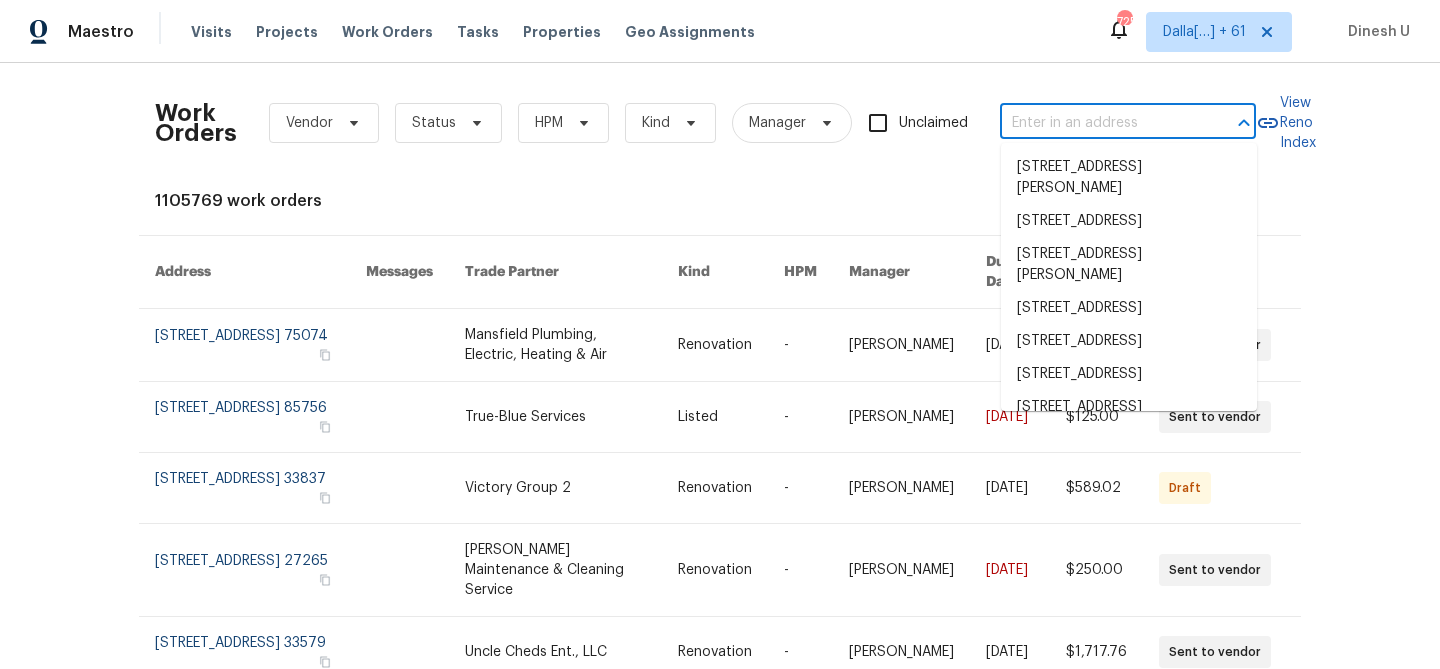 paste on "Replaced flashing, all wood rot, and siding as needed, HVAC: Serviced HVAC system in June 2025; Replaced capacitor and repaired wiring in June 2025; Replaced thermostat as needed in July 2025, Exterior walls: Replaced existing/damaged vinyl lap siding as needed, updated date." 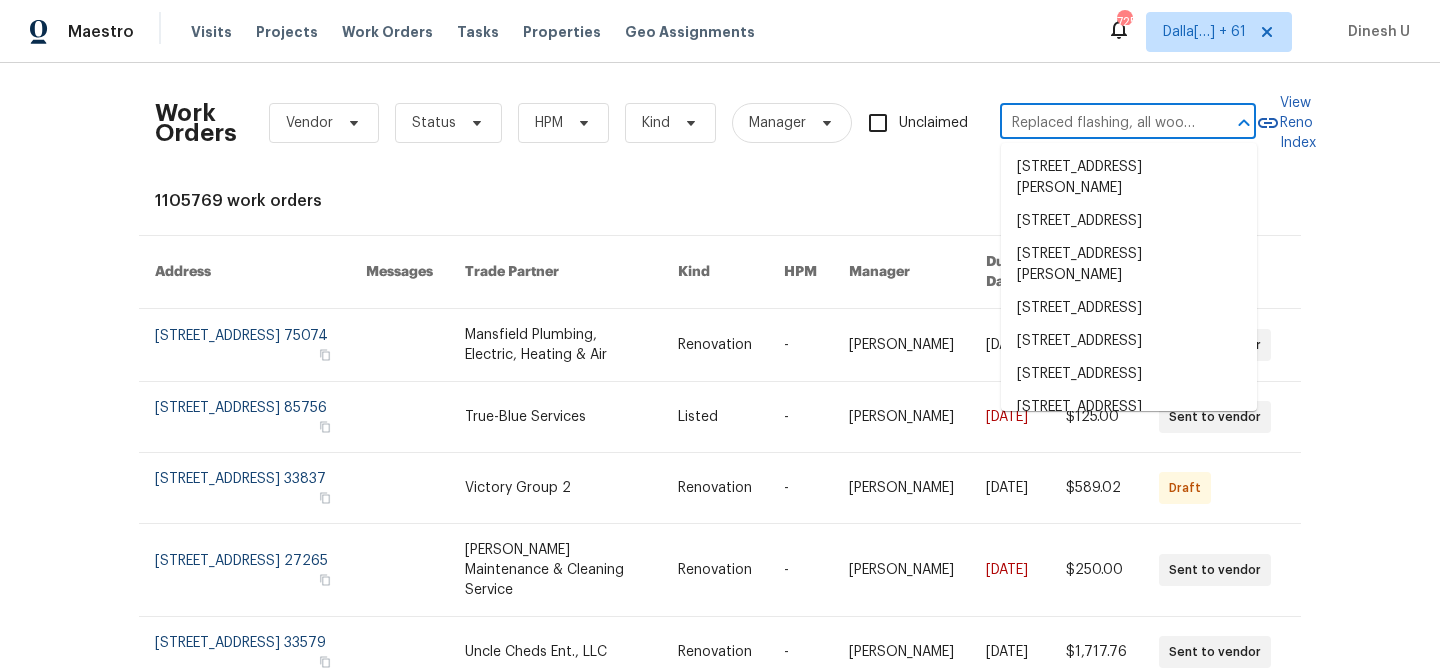 scroll, scrollTop: 0, scrollLeft: 1656, axis: horizontal 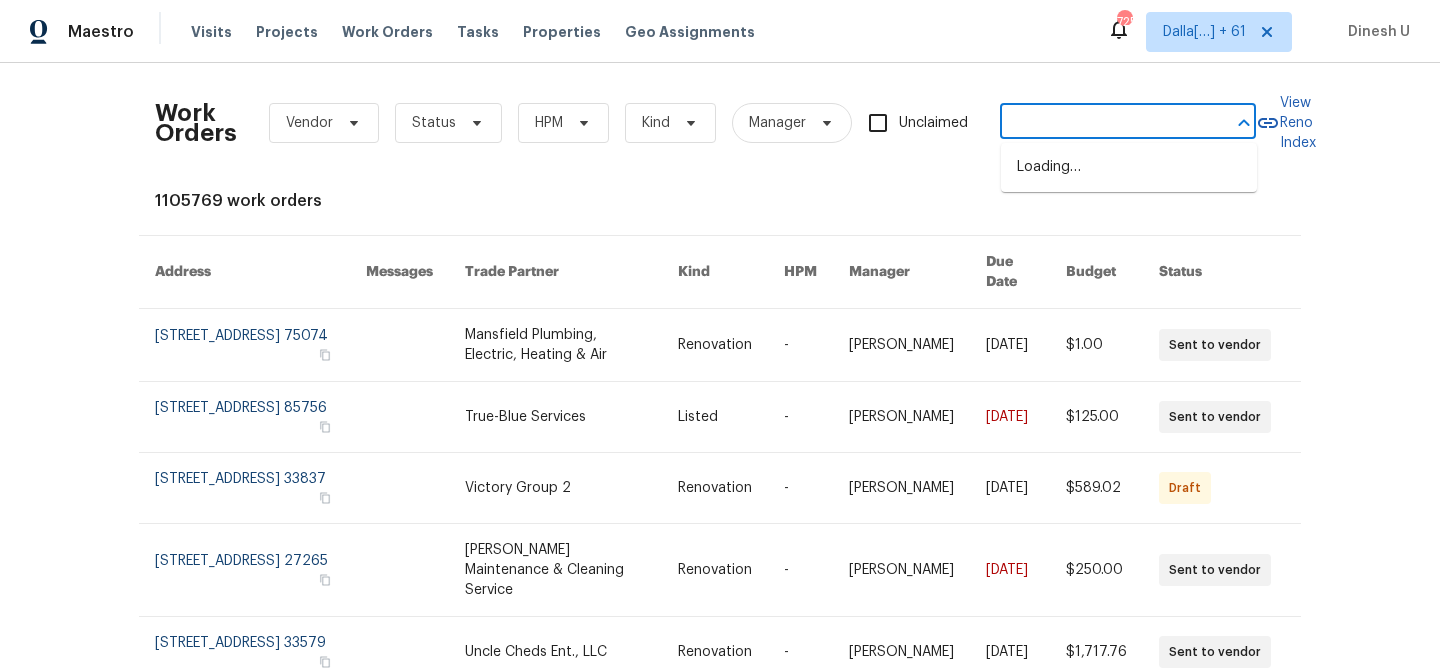 click on "Replaced flashing, all wood rot, and siding as needed, HVAC: Serviced HVAC system in June 2025; Replaced capacitor and repaired wiring in June 2025; Replaced thermostat as needed in July 2025, Exterior walls: Replaced existing/damaged vinyl lap siding as needed, updated date." at bounding box center (1100, 123) 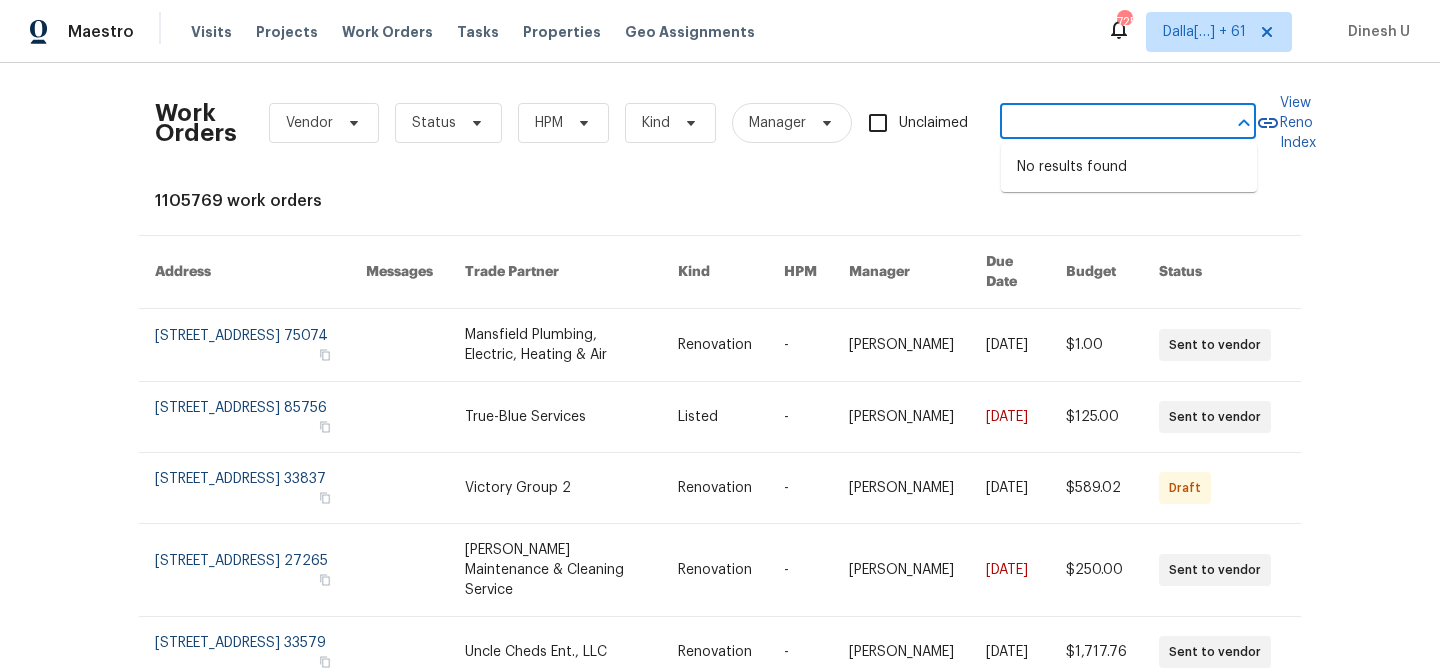 click on "Replaced flashing, all wood rot, and siding as needed, HVAC: Serviced HVAC system in June 2025; Replaced capacitor and repaired wiring in June 2025; Replaced thermostat as needed in July 2025, Exterior walls: Replaced existing/damaged vinyl lap siding as needed, updated date." at bounding box center (1100, 123) 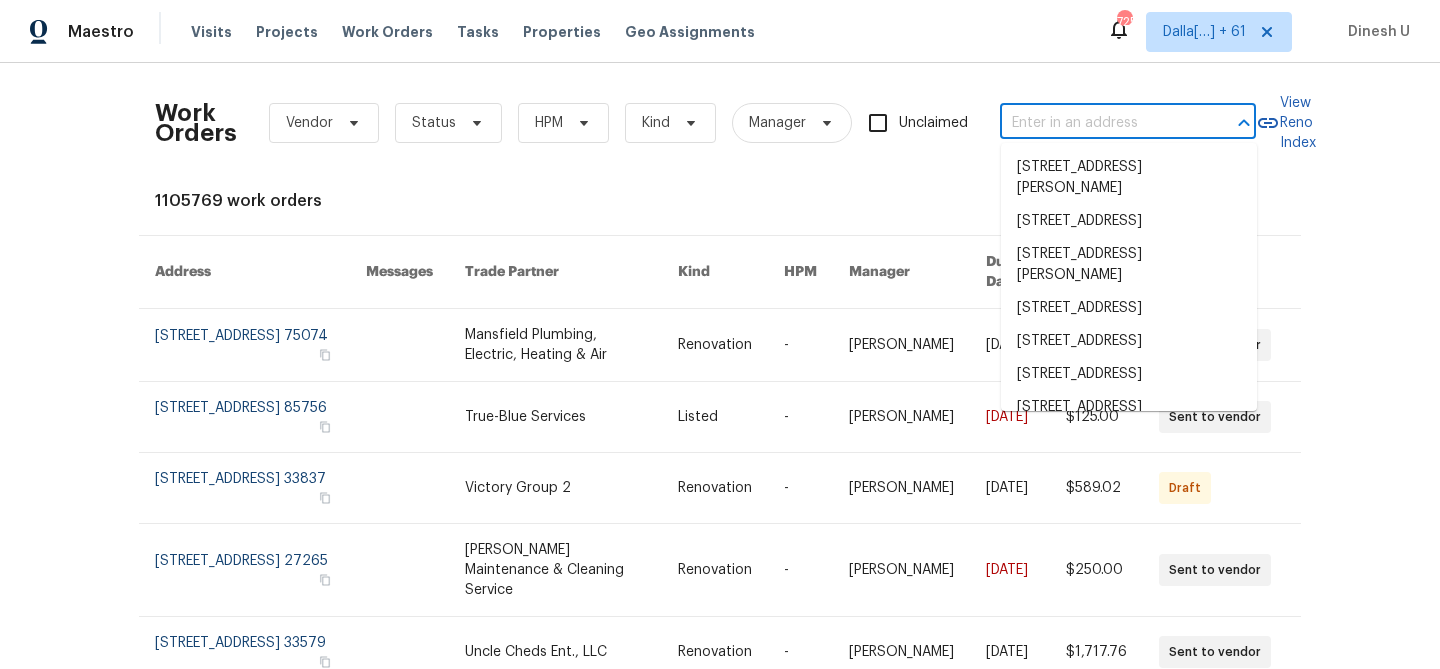 scroll, scrollTop: 0, scrollLeft: 0, axis: both 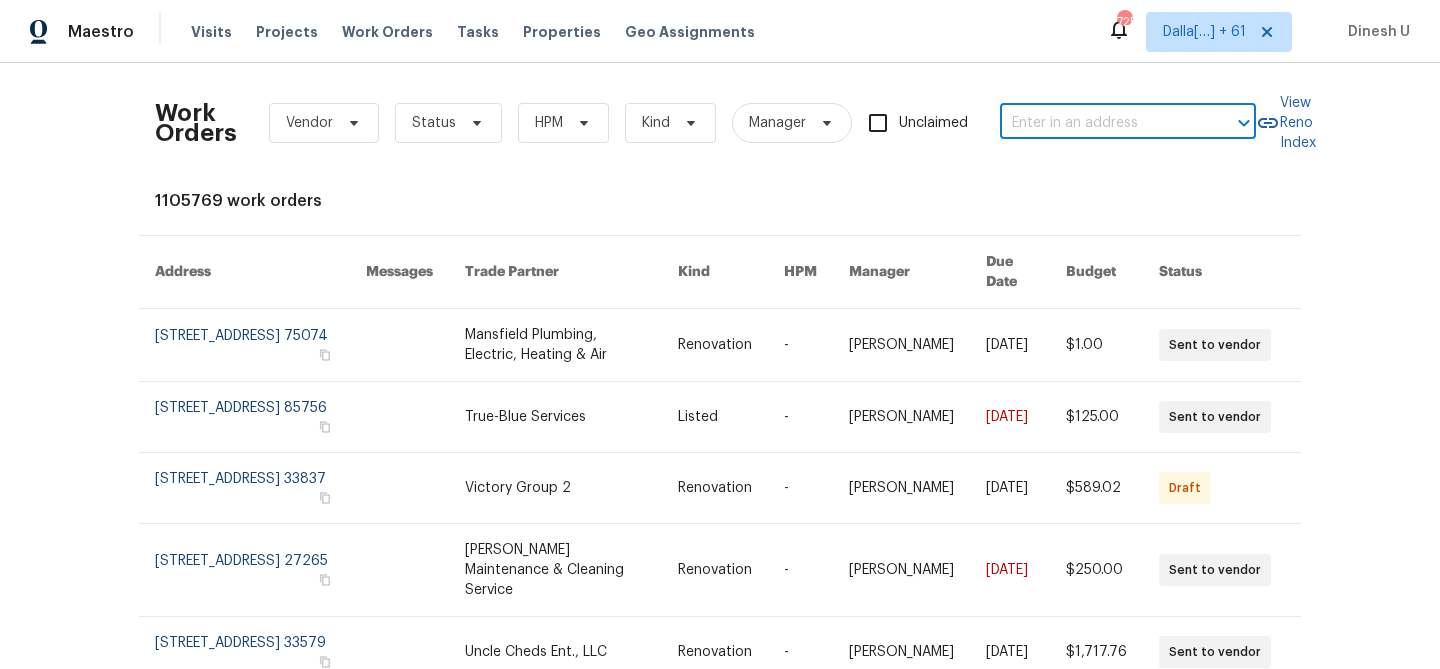 paste on "4512 Paloma Ln Yorba Linda, CA 92886" 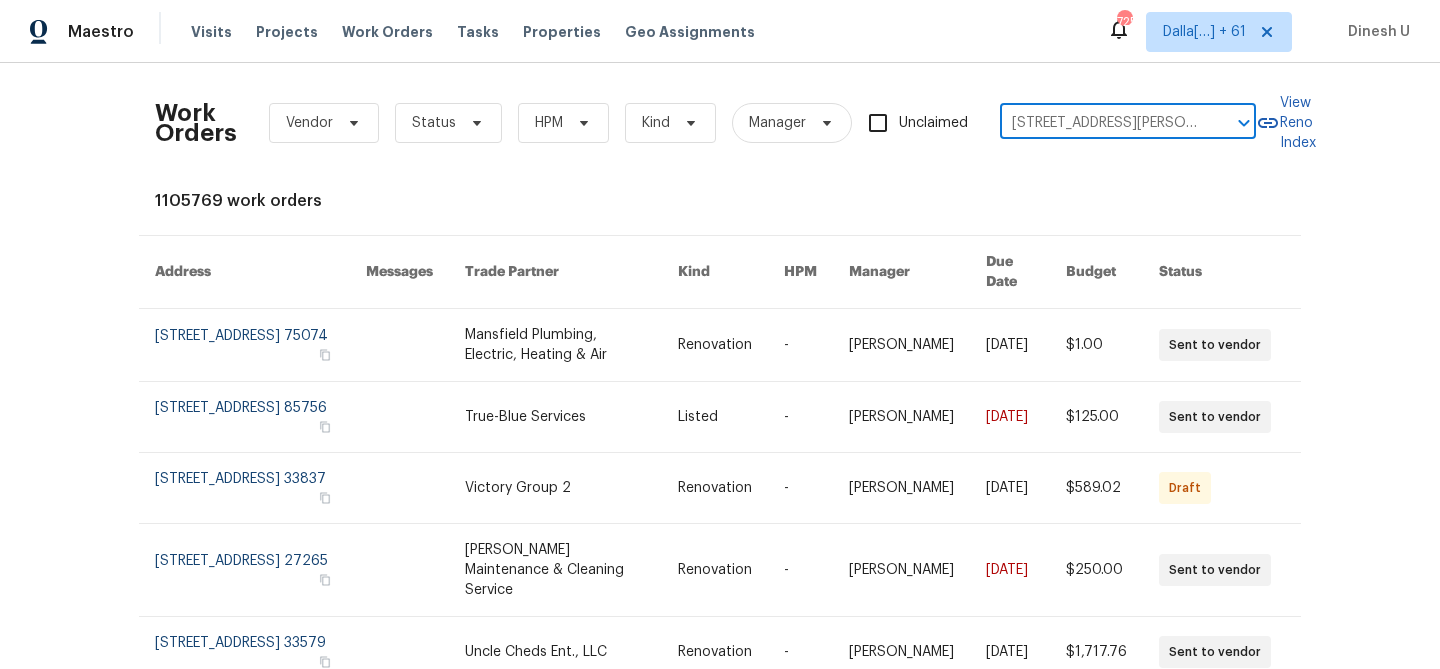 scroll, scrollTop: 0, scrollLeft: 66, axis: horizontal 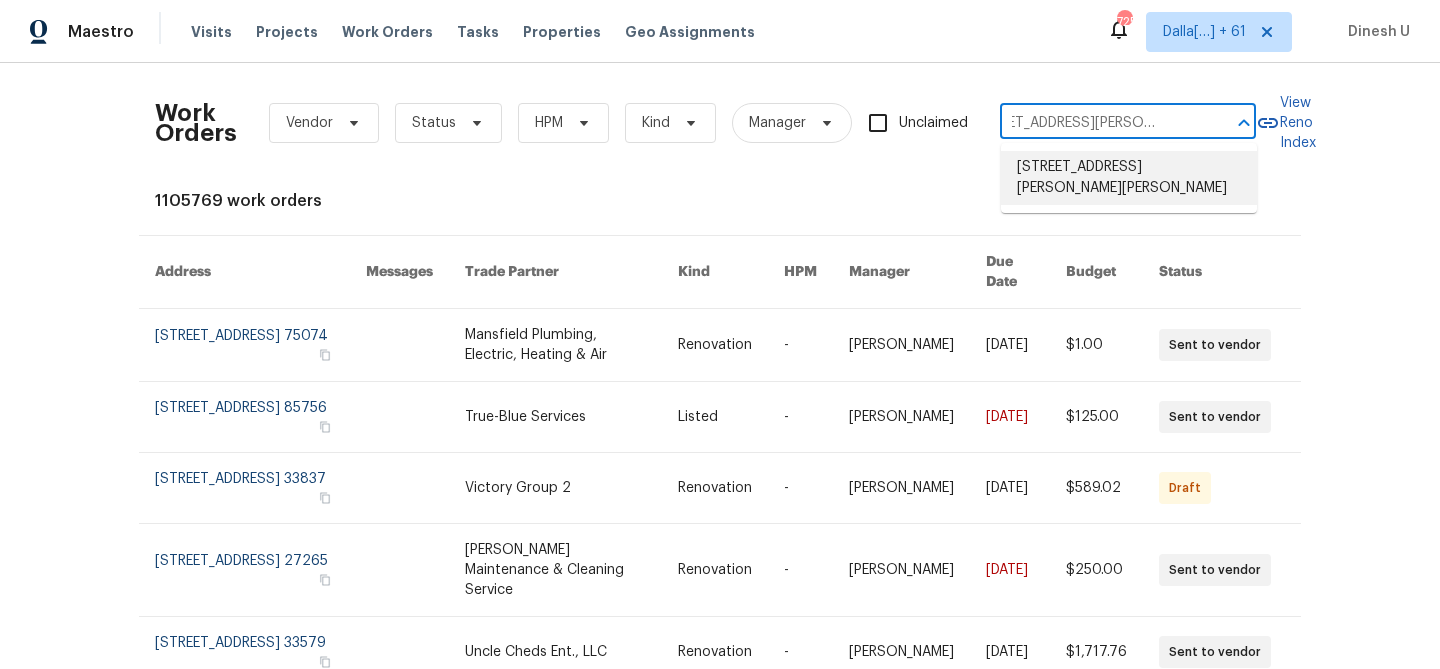 click on "4512 Paloma Ln, Yorba Linda, CA 92886" at bounding box center (1129, 178) 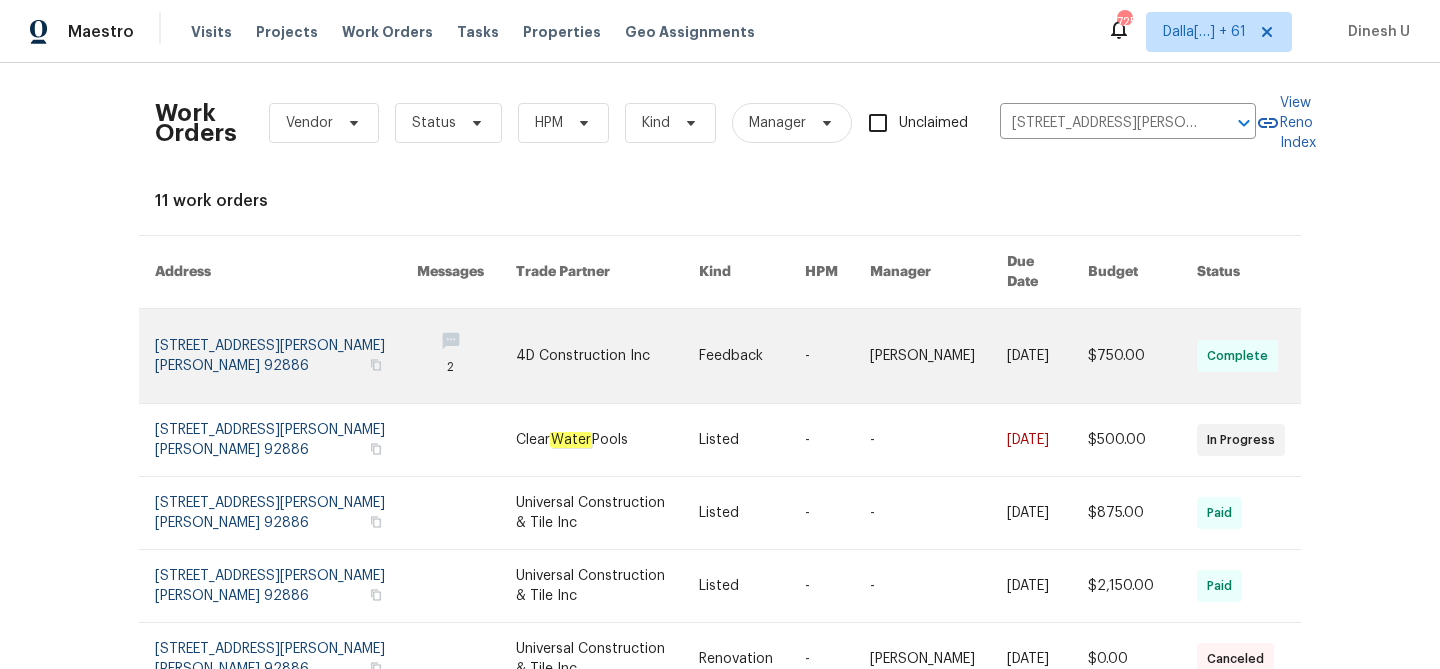 click at bounding box center [286, 356] 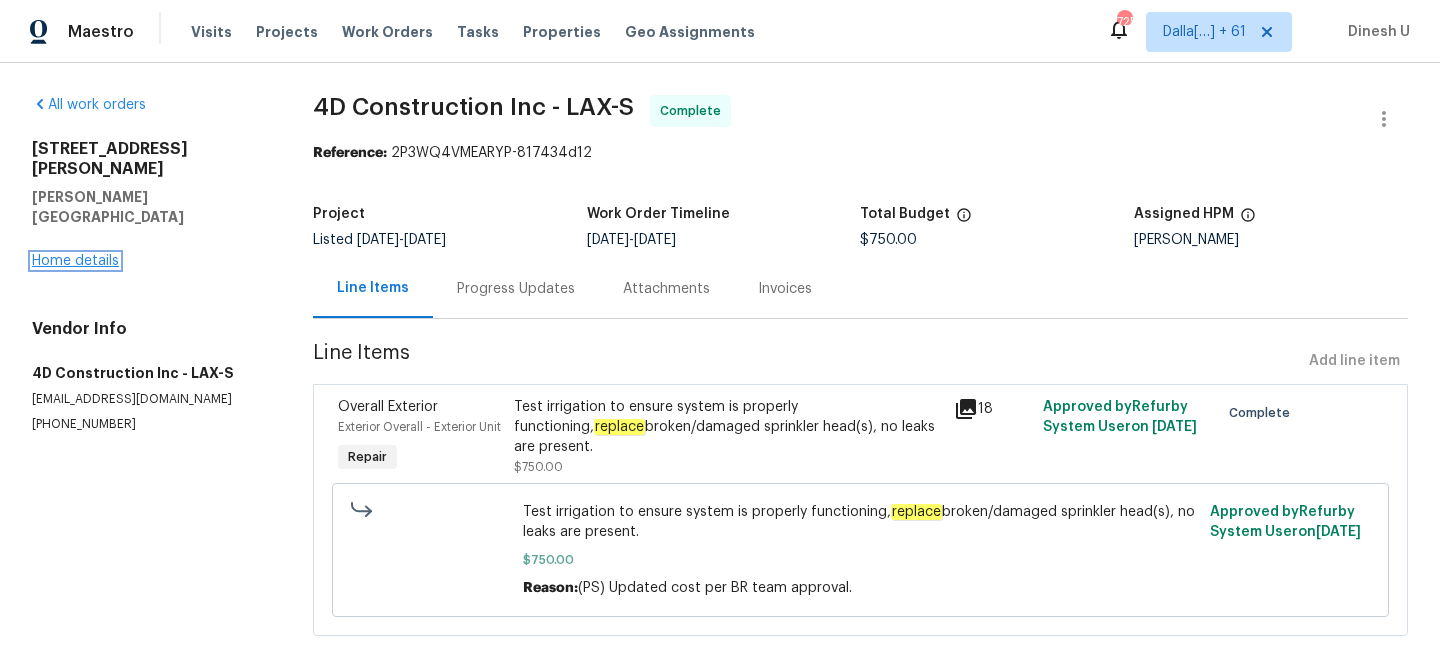 click on "Home details" at bounding box center [75, 261] 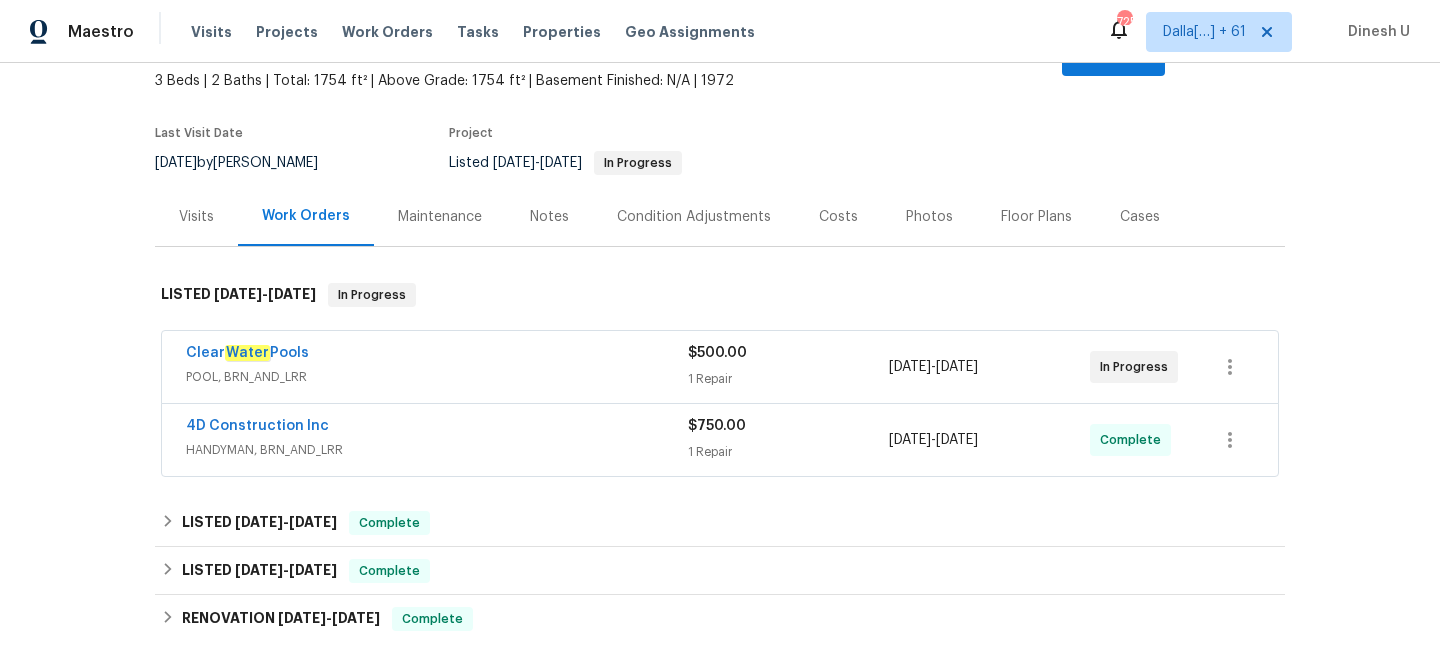 scroll, scrollTop: 166, scrollLeft: 0, axis: vertical 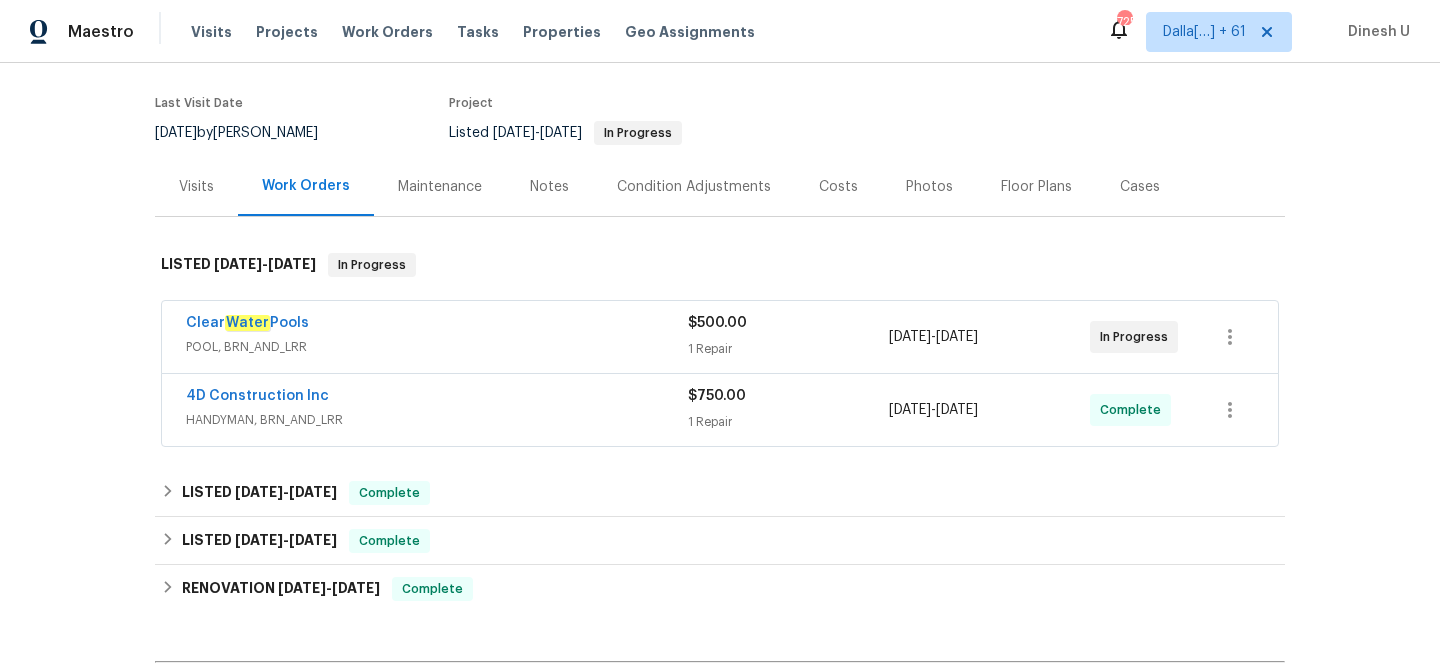 click on "1 Repair" at bounding box center (788, 349) 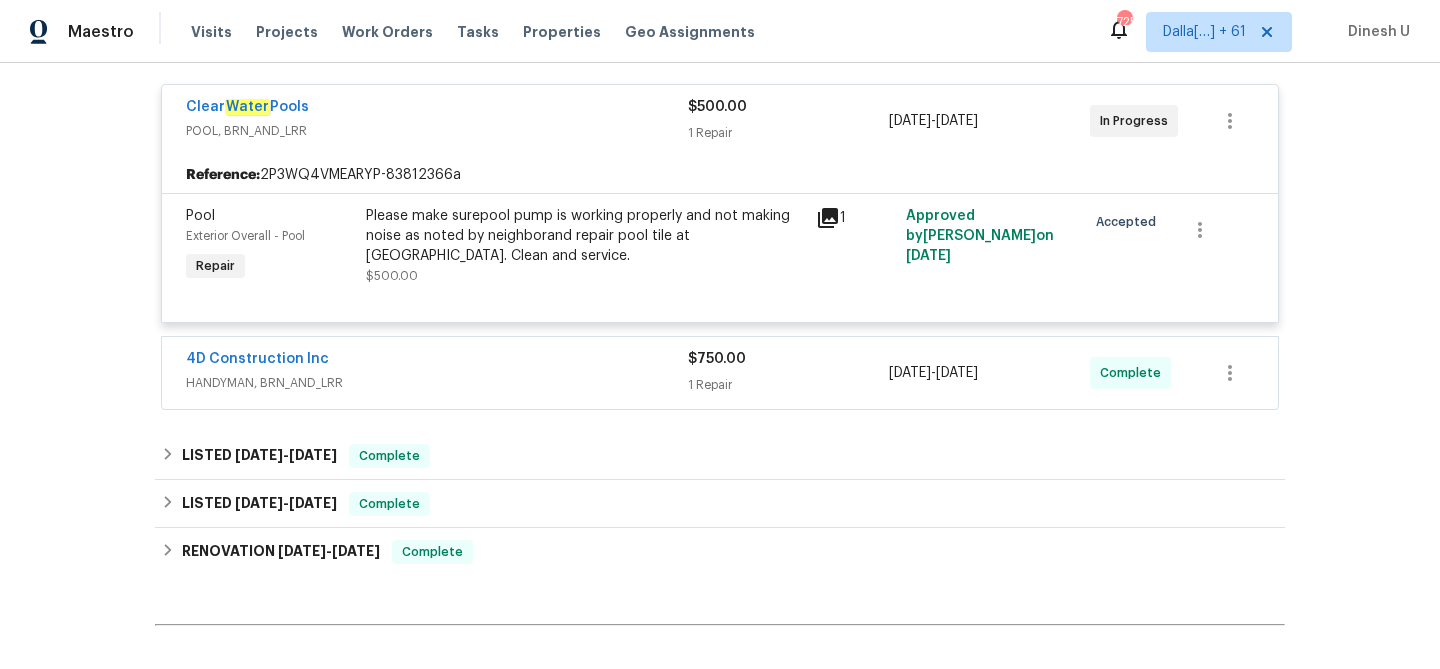 scroll, scrollTop: 422, scrollLeft: 0, axis: vertical 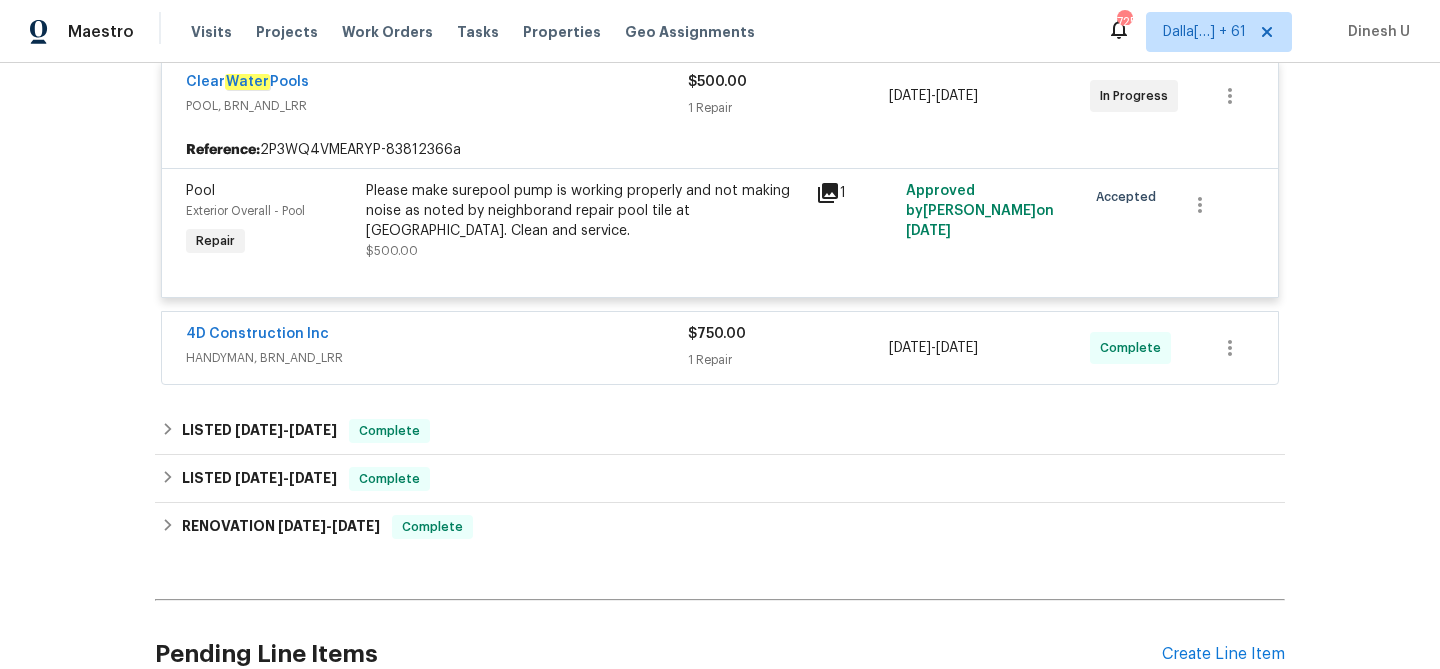 click on "$750.00" at bounding box center [788, 334] 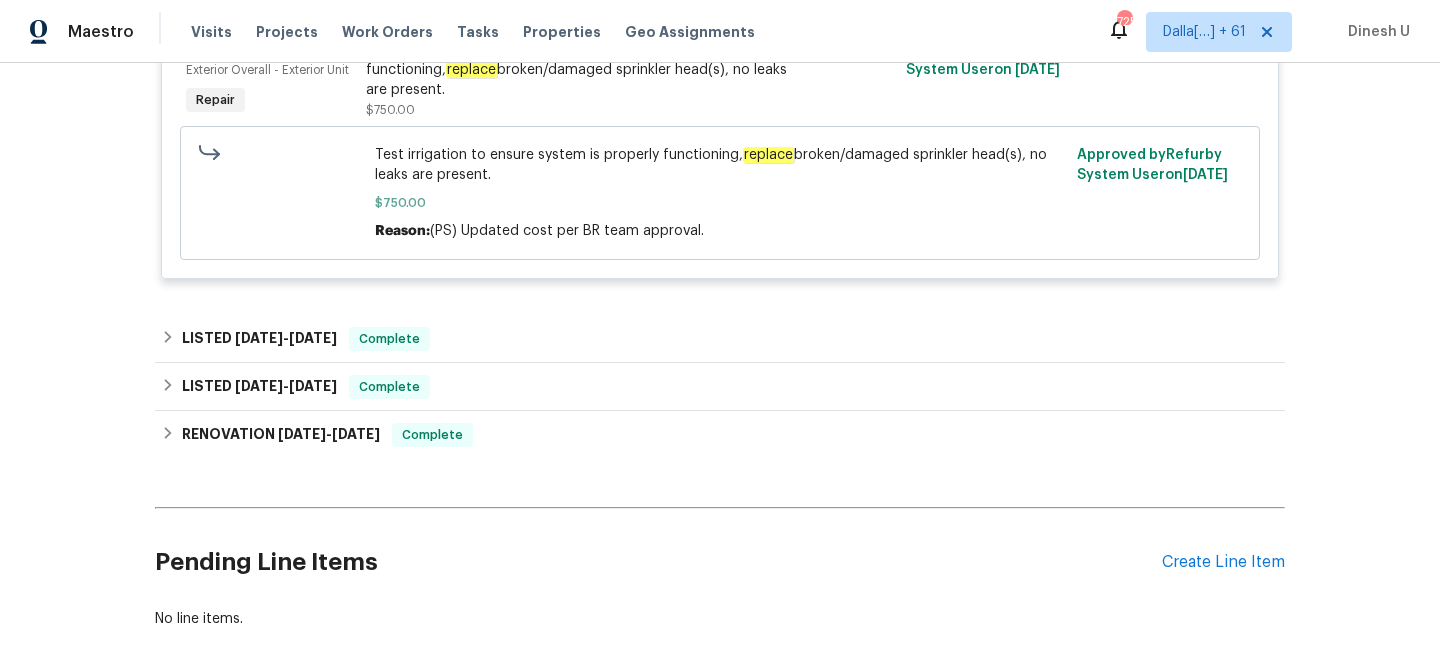 scroll, scrollTop: 852, scrollLeft: 0, axis: vertical 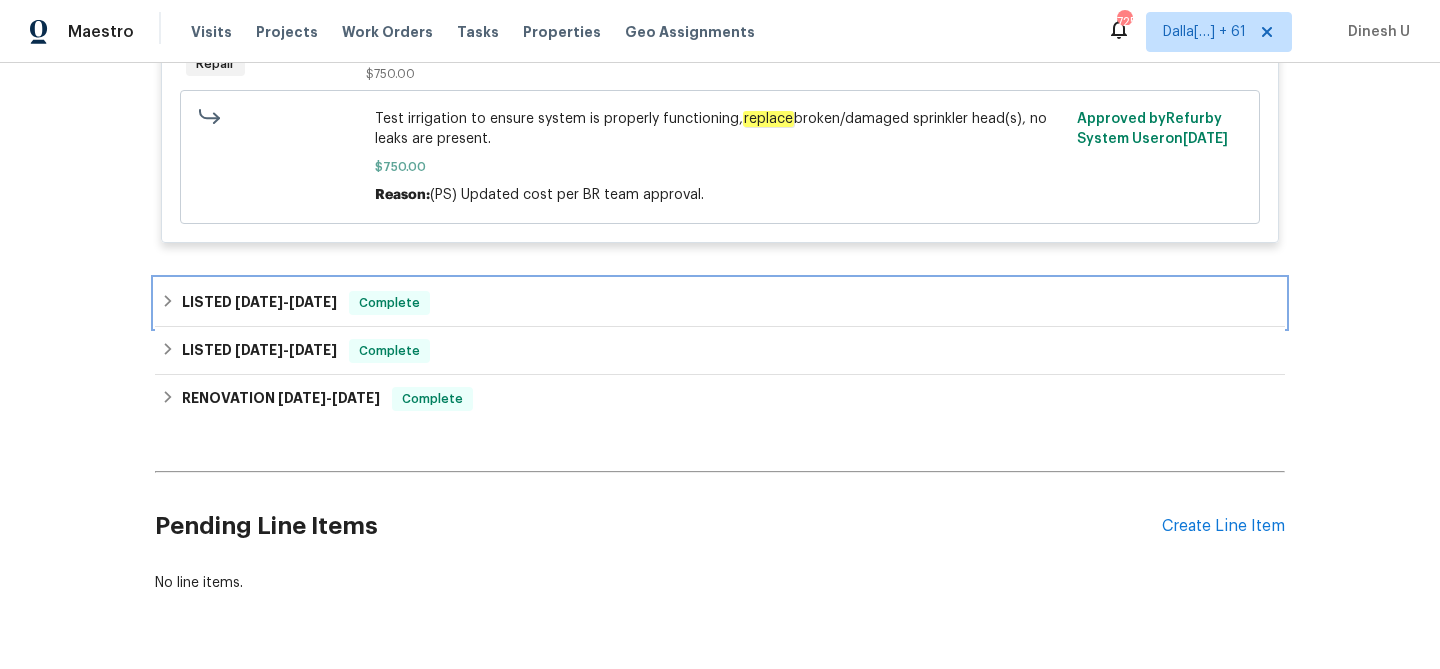 click on "4/2/25" at bounding box center [313, 302] 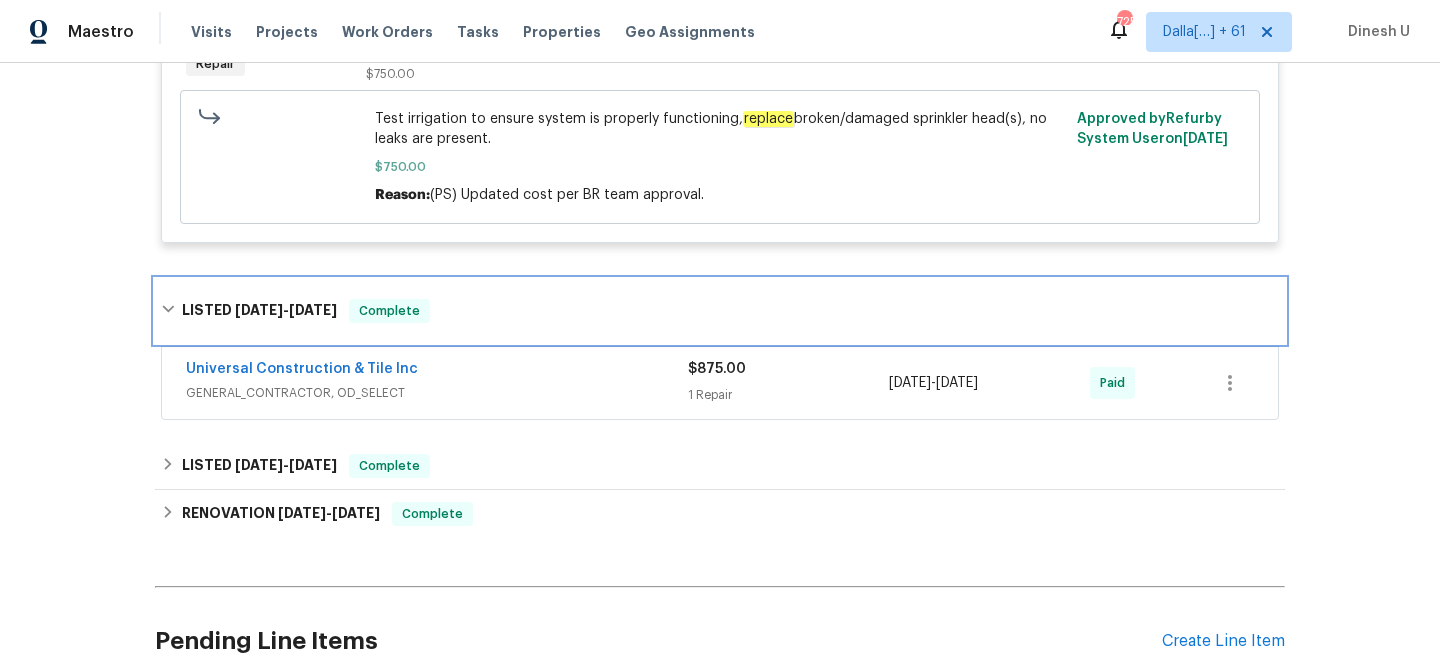 scroll, scrollTop: 957, scrollLeft: 0, axis: vertical 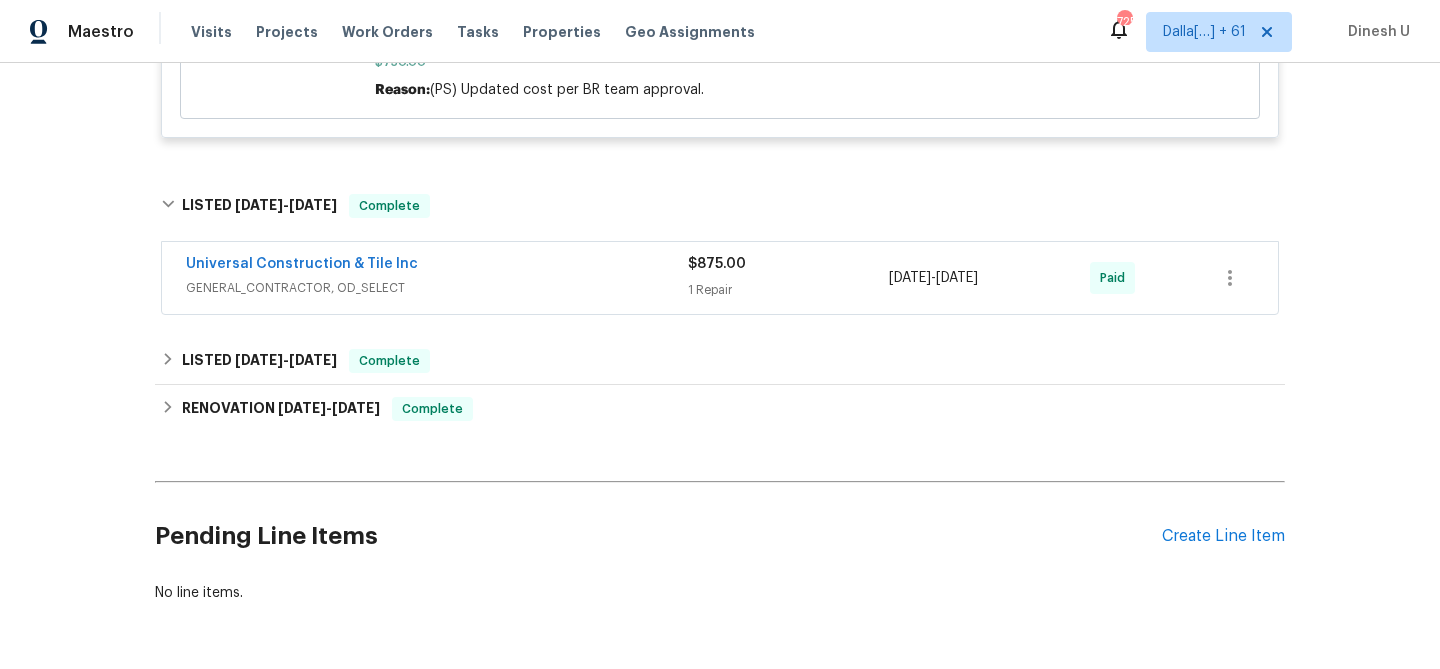 click on "1 Repair" at bounding box center (788, 290) 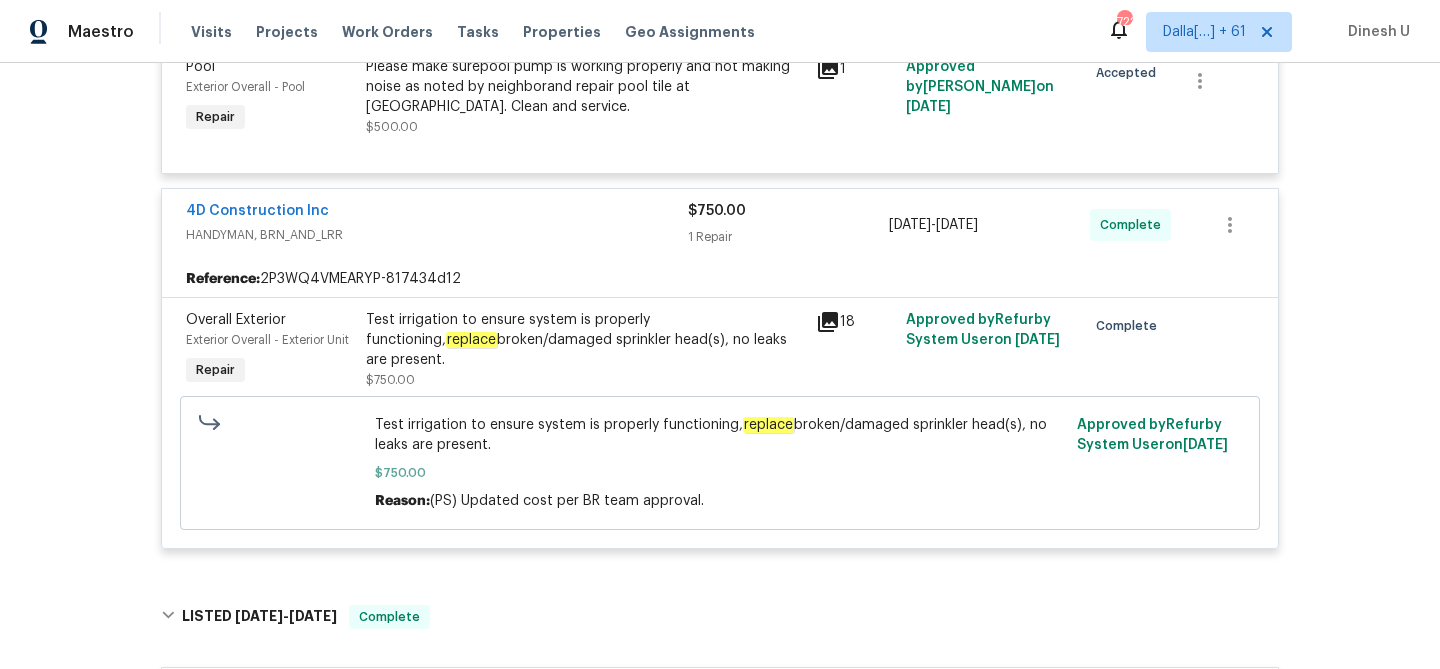 scroll, scrollTop: 548, scrollLeft: 0, axis: vertical 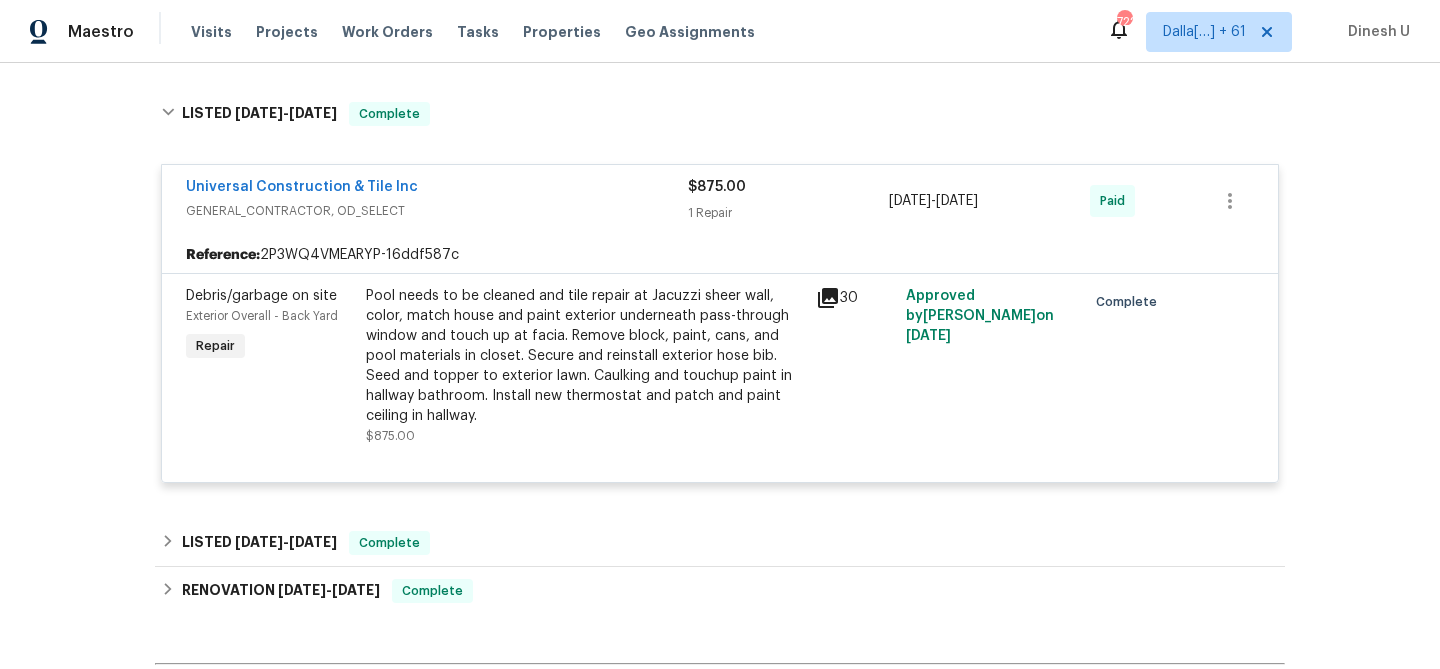 click on "Pool needs to be cleaned and tile repair at Jacuzzi sheer wall, color, match house and paint exterior underneath pass-through window and touch up at facia. Remove block, paint, cans, and pool materials in closet. Secure and reinstall exterior hose bib. Seed and topper to exterior lawn. Caulking and touchup paint in hallway bathroom. Install new thermostat and patch and paint ceiling in hallway." at bounding box center [585, 356] 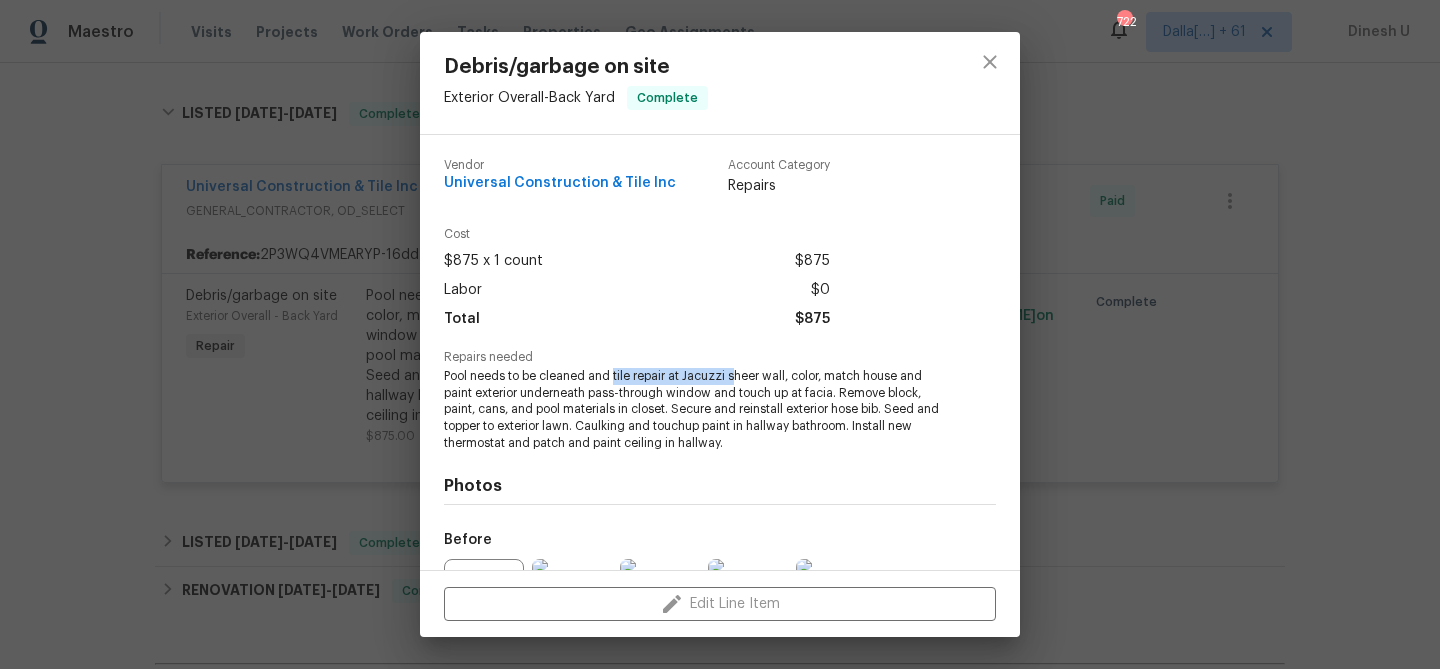 drag, startPoint x: 614, startPoint y: 376, endPoint x: 734, endPoint y: 374, distance: 120.01666 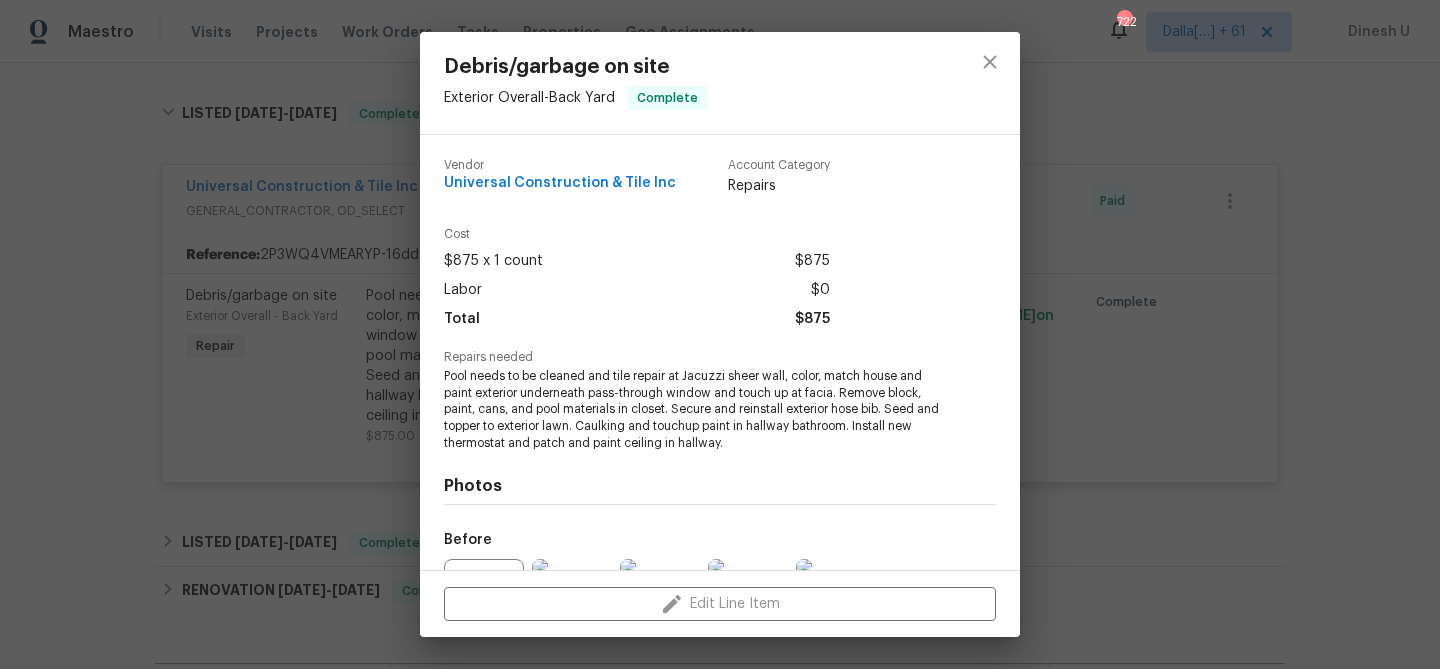click on "Pool needs to be cleaned and tile repair at Jacuzzi sheer wall, color, match house and paint exterior underneath pass-through window and touch up at facia. Remove block, paint, cans, and pool materials in closet. Secure and reinstall exterior hose bib. Seed and topper to exterior lawn. Caulking and touchup paint in hallway bathroom. Install new thermostat and patch and paint ceiling in hallway." at bounding box center [692, 410] 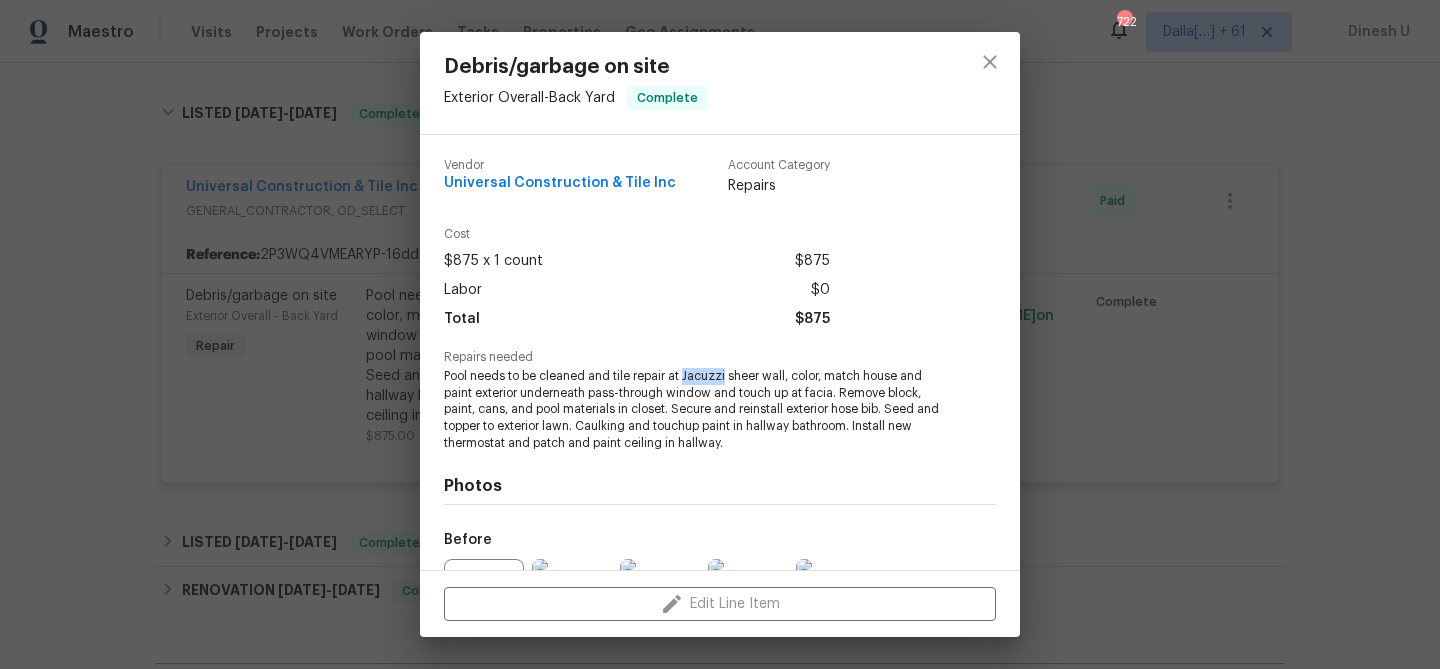 click on "Pool needs to be cleaned and tile repair at Jacuzzi sheer wall, color, match house and paint exterior underneath pass-through window and touch up at facia. Remove block, paint, cans, and pool materials in closet. Secure and reinstall exterior hose bib. Seed and topper to exterior lawn. Caulking and touchup paint in hallway bathroom. Install new thermostat and patch and paint ceiling in hallway." at bounding box center [692, 410] 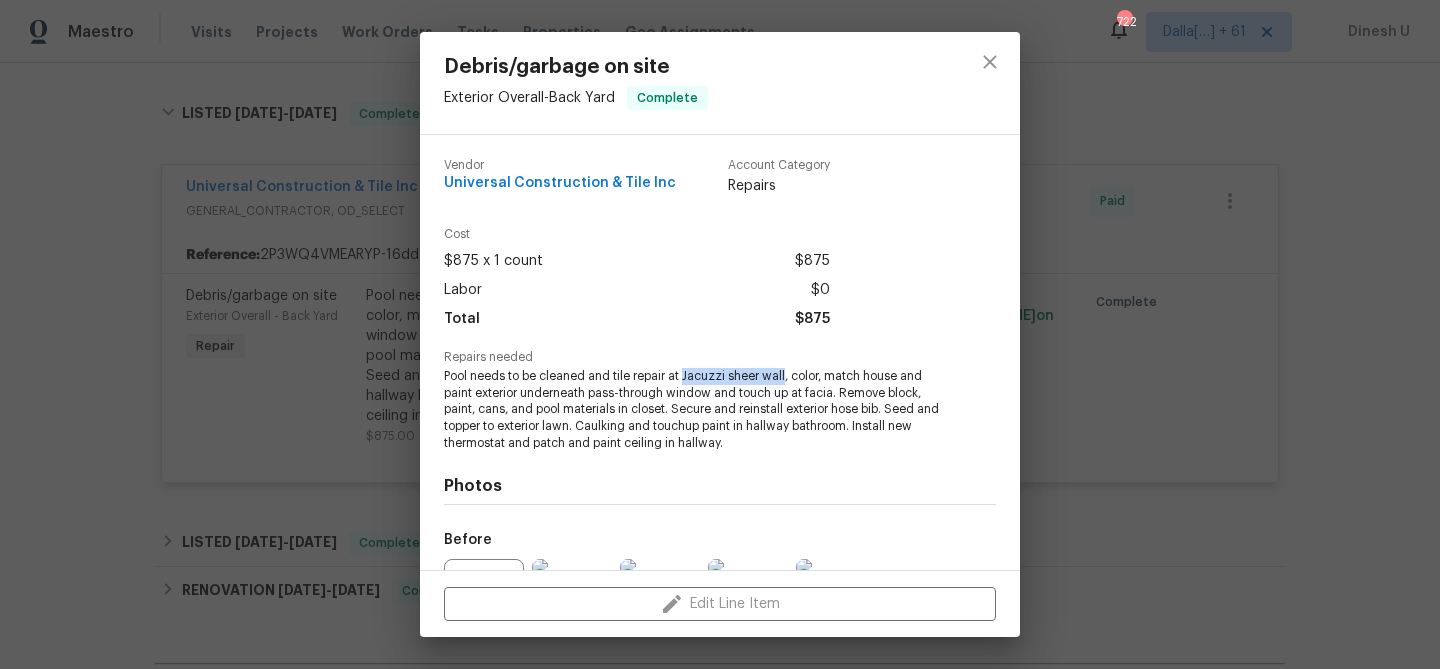 drag, startPoint x: 684, startPoint y: 379, endPoint x: 783, endPoint y: 378, distance: 99.00505 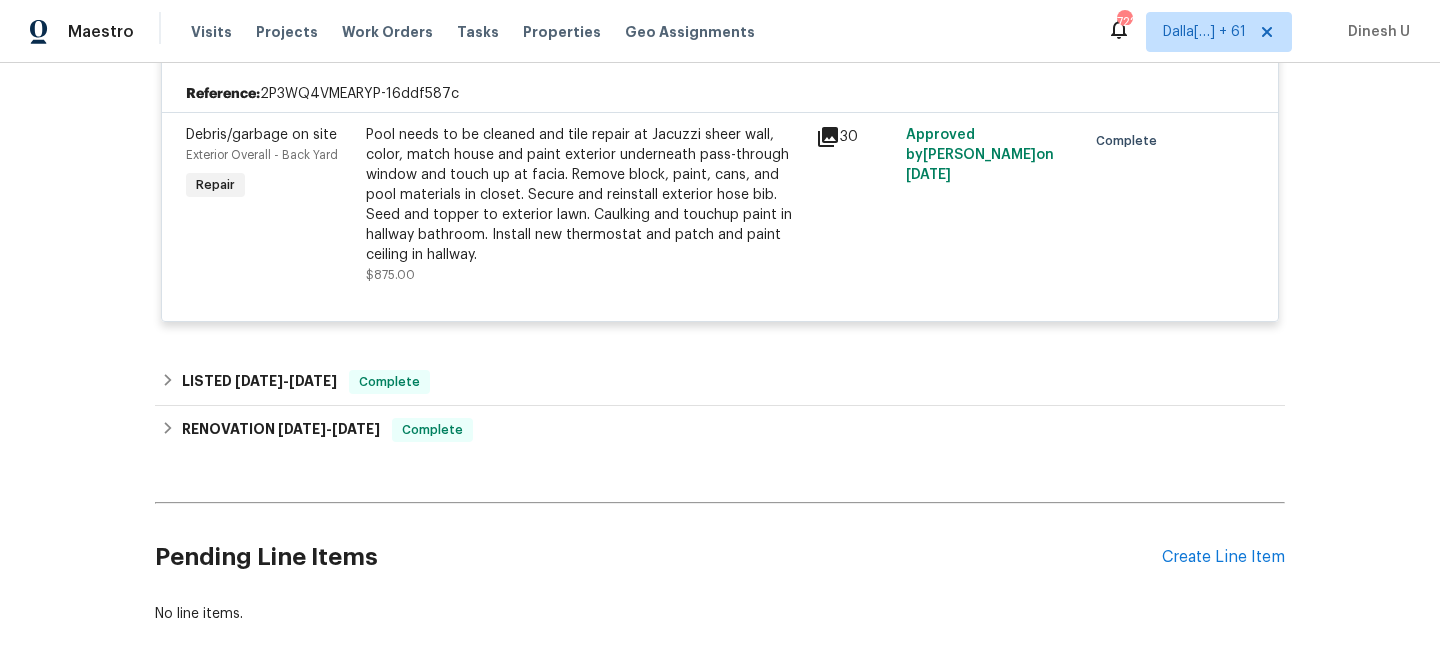 scroll, scrollTop: 1257, scrollLeft: 0, axis: vertical 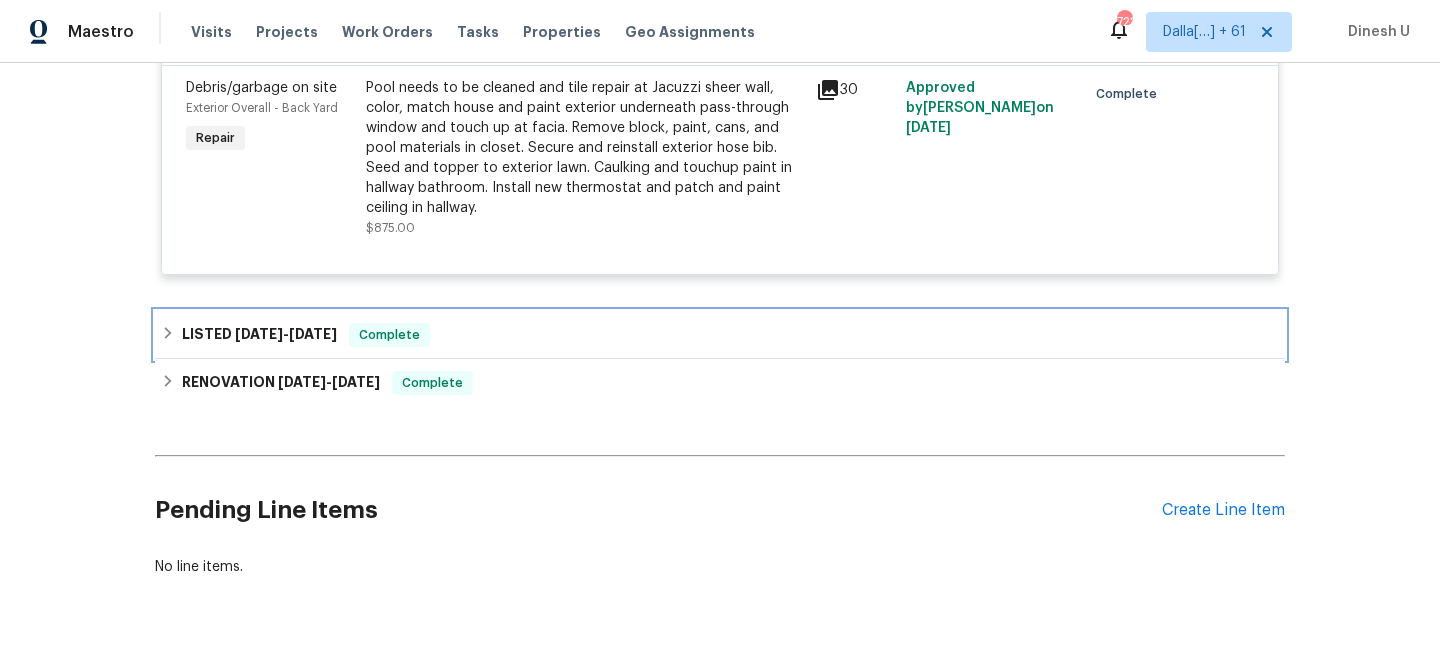 click on "2/12/25" at bounding box center [313, 334] 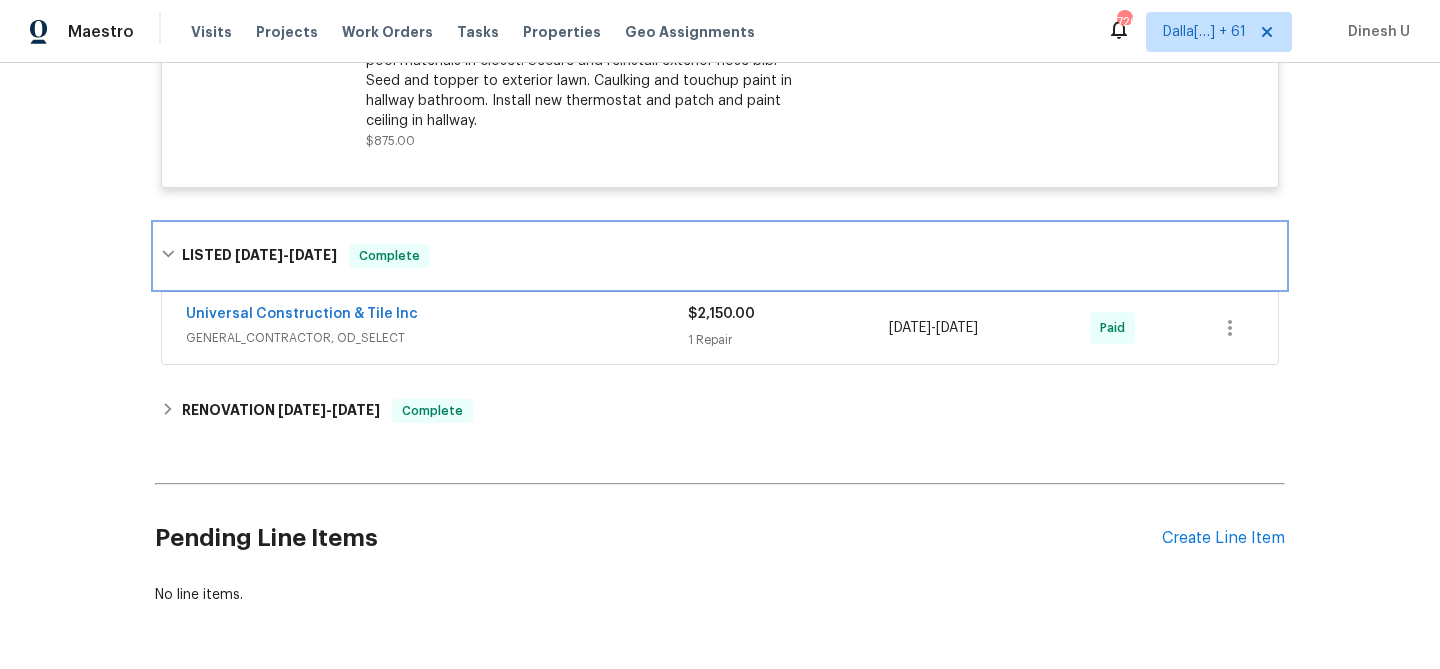 scroll, scrollTop: 1378, scrollLeft: 0, axis: vertical 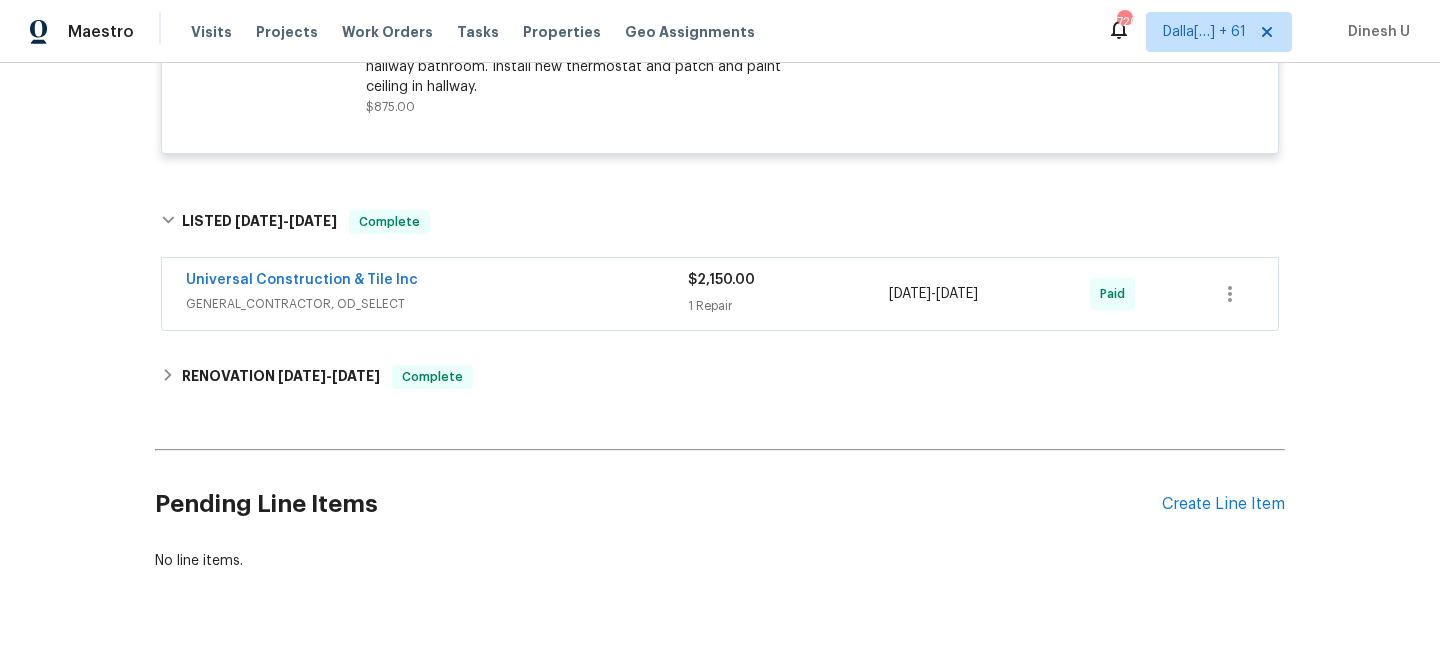 click on "1 Repair" at bounding box center (788, 306) 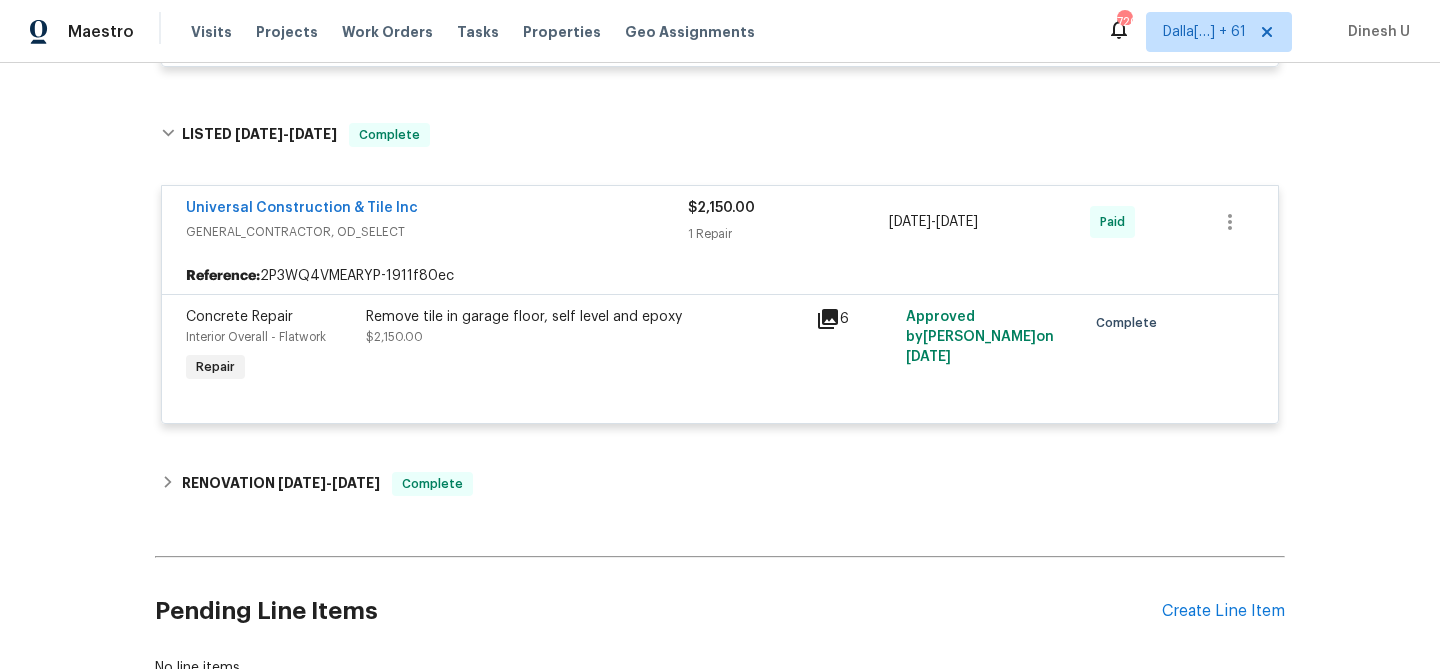 scroll, scrollTop: 1480, scrollLeft: 0, axis: vertical 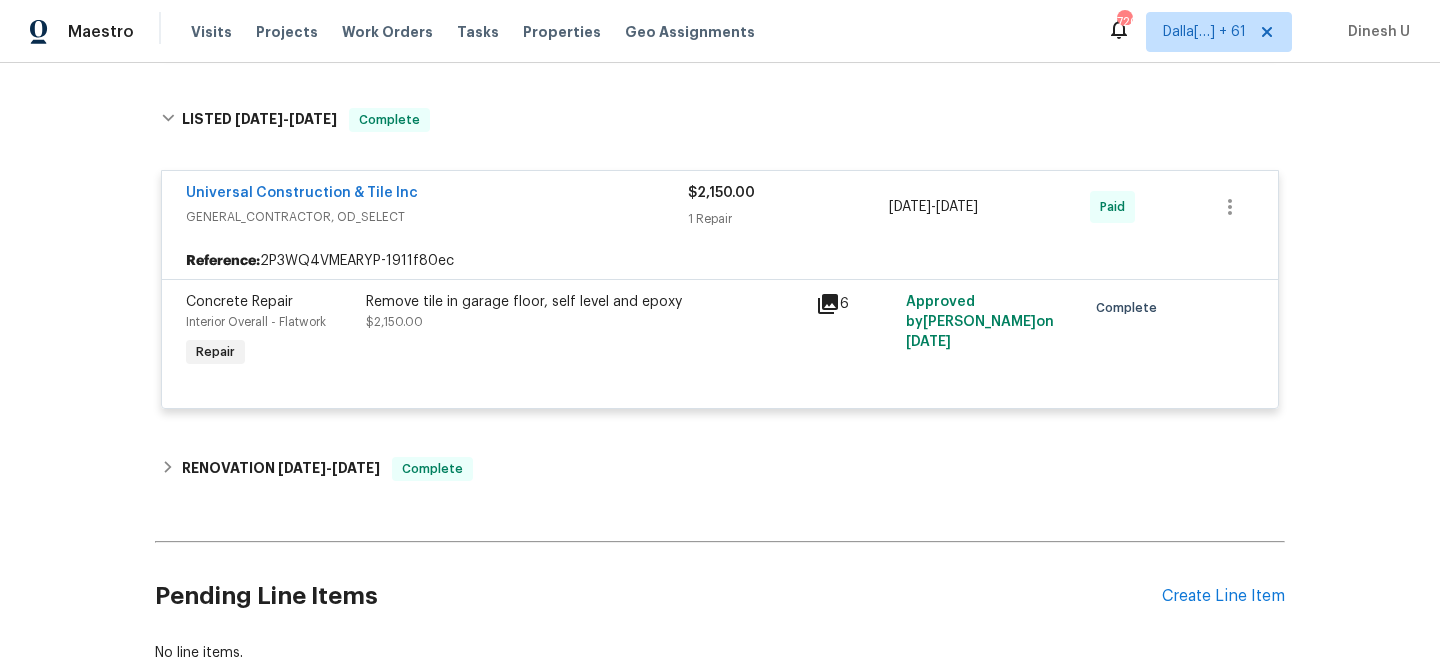 click 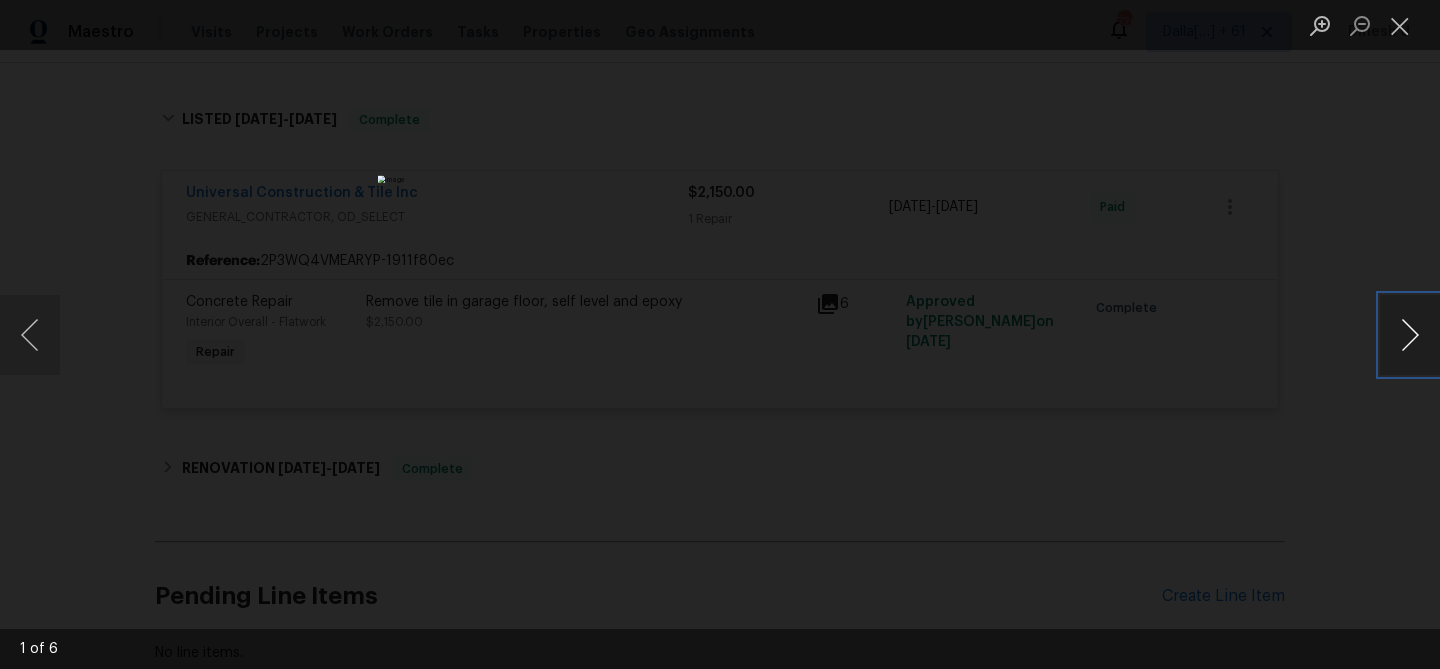 click at bounding box center [1410, 335] 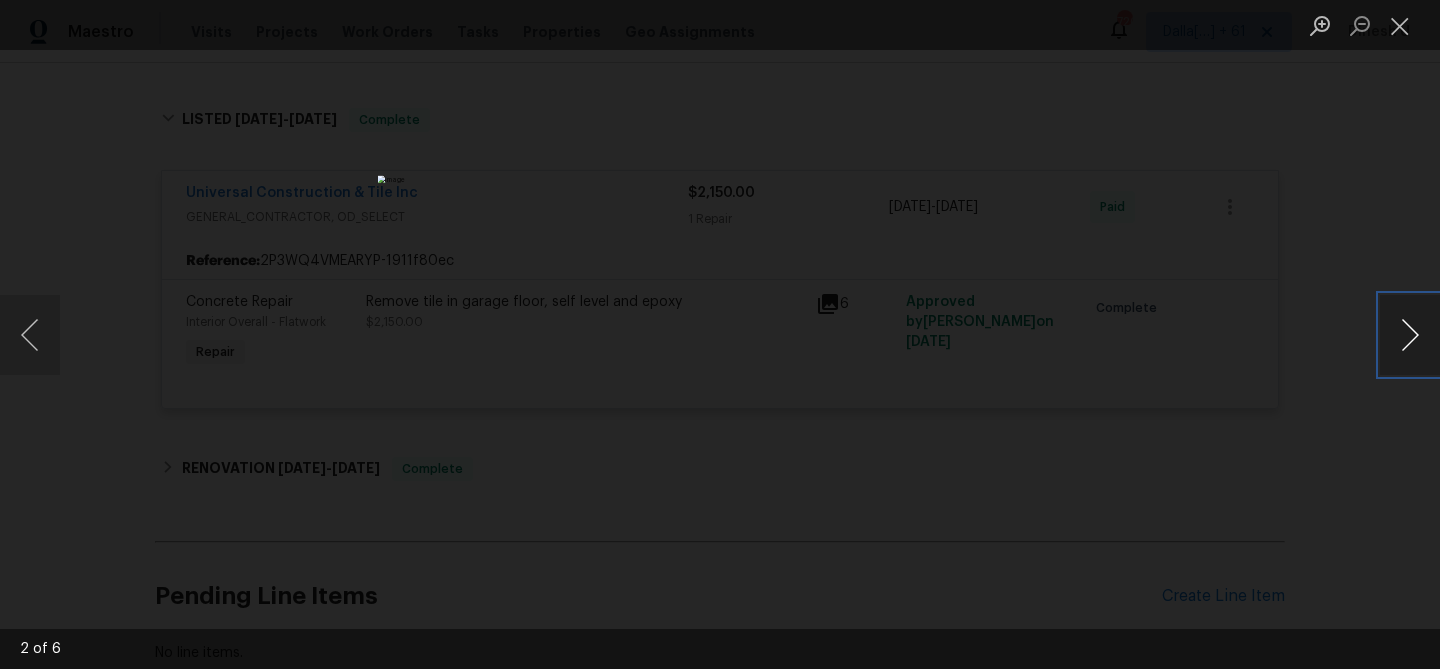 click at bounding box center (1410, 335) 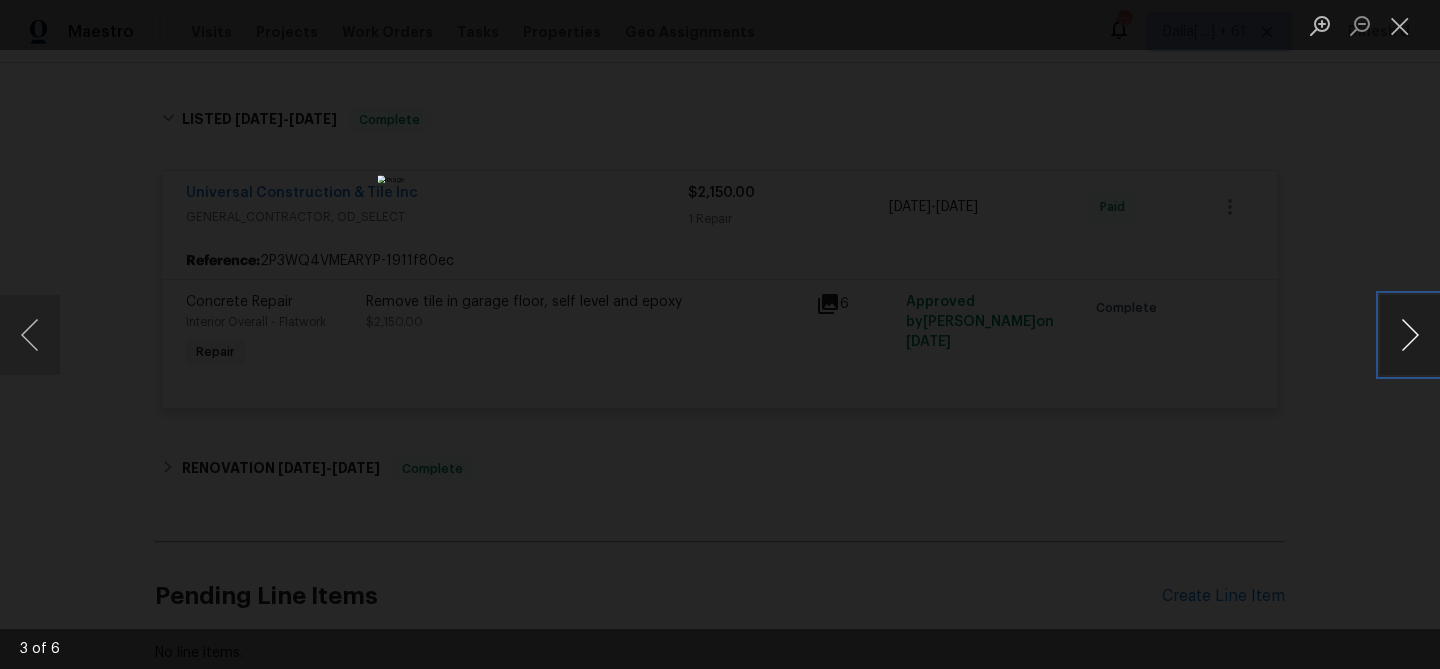 click at bounding box center [1410, 335] 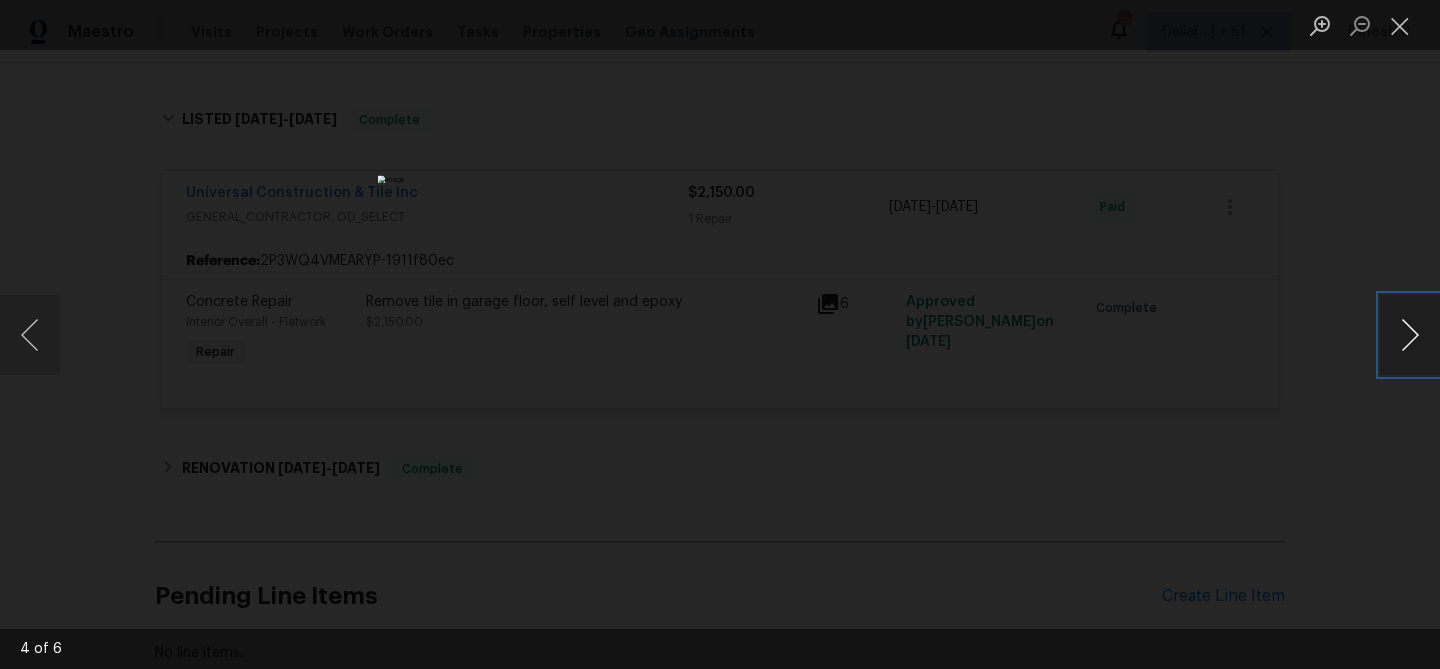 click at bounding box center [1410, 335] 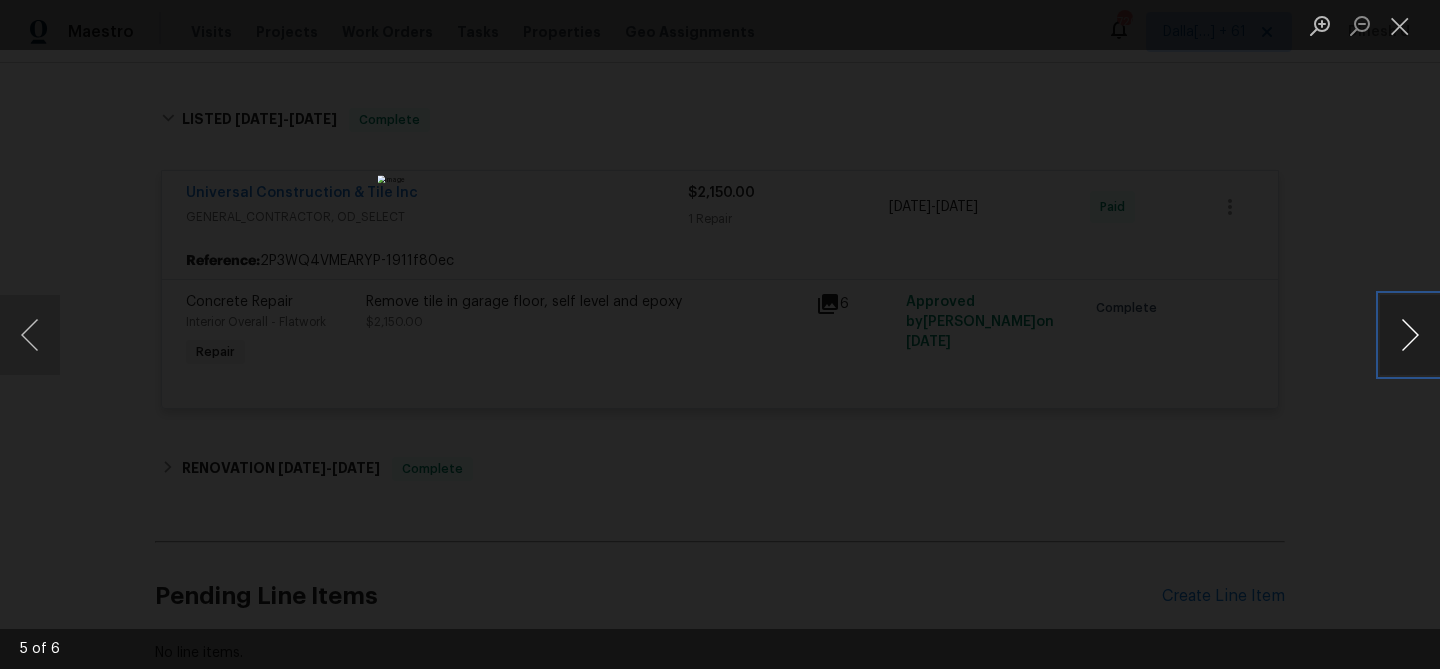 click at bounding box center [1410, 335] 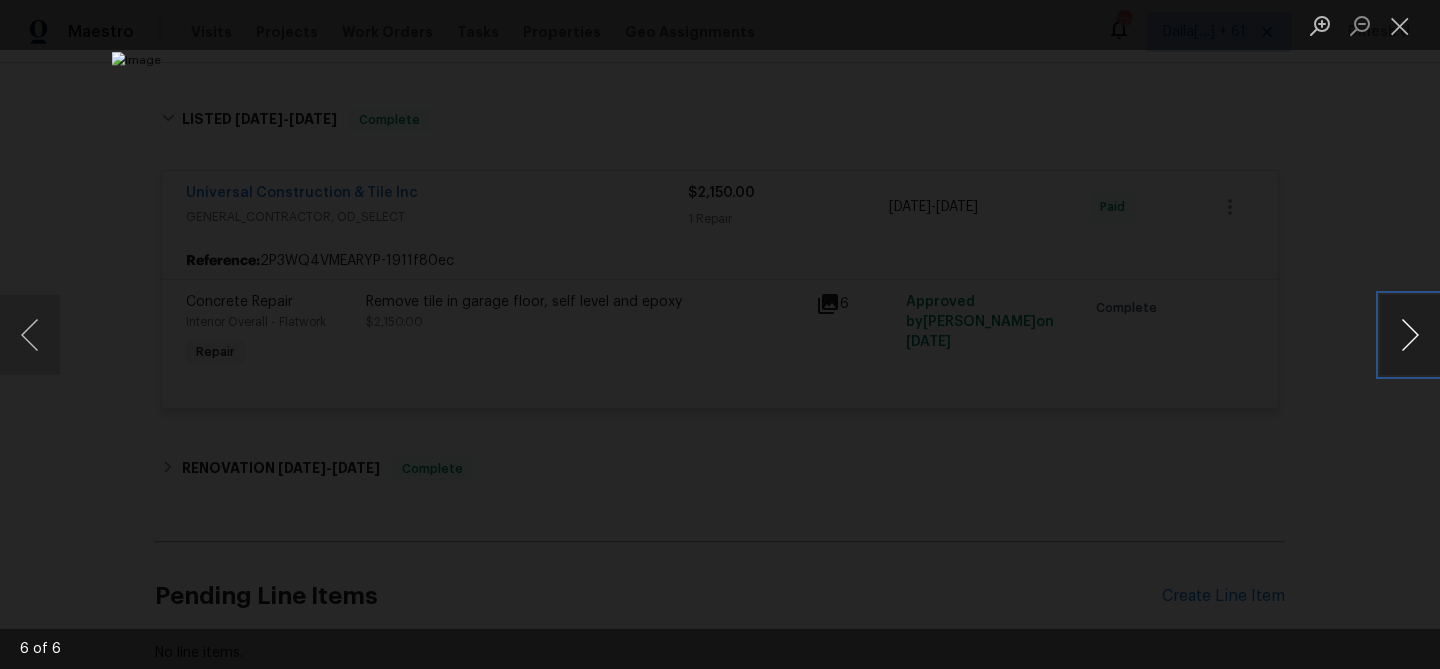 click at bounding box center (1410, 335) 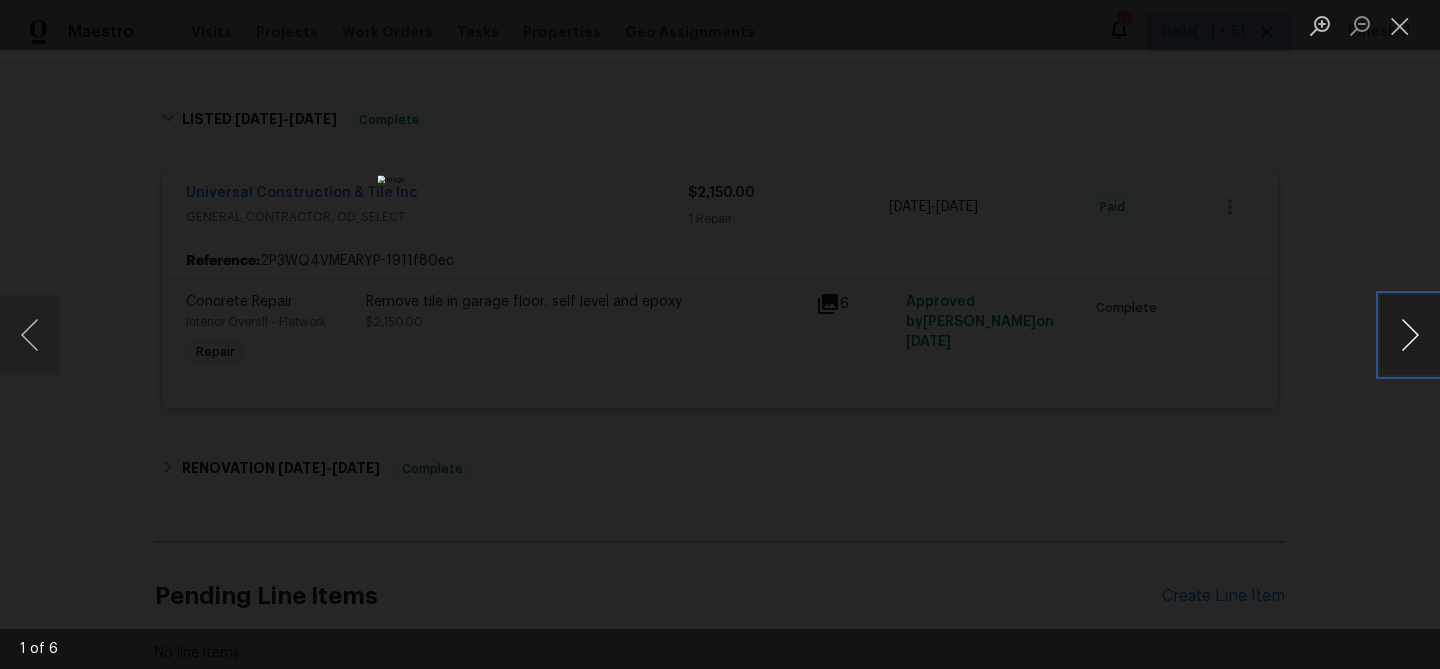 click at bounding box center [1410, 335] 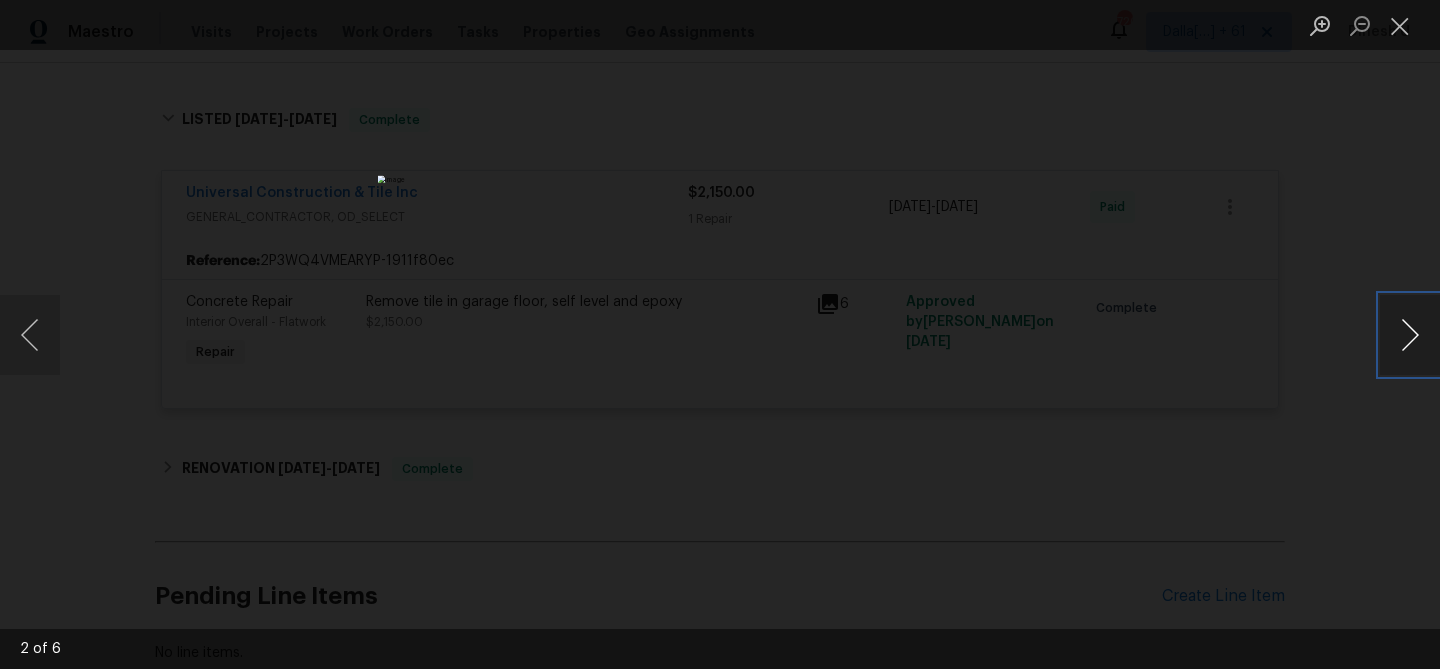 click at bounding box center [1410, 335] 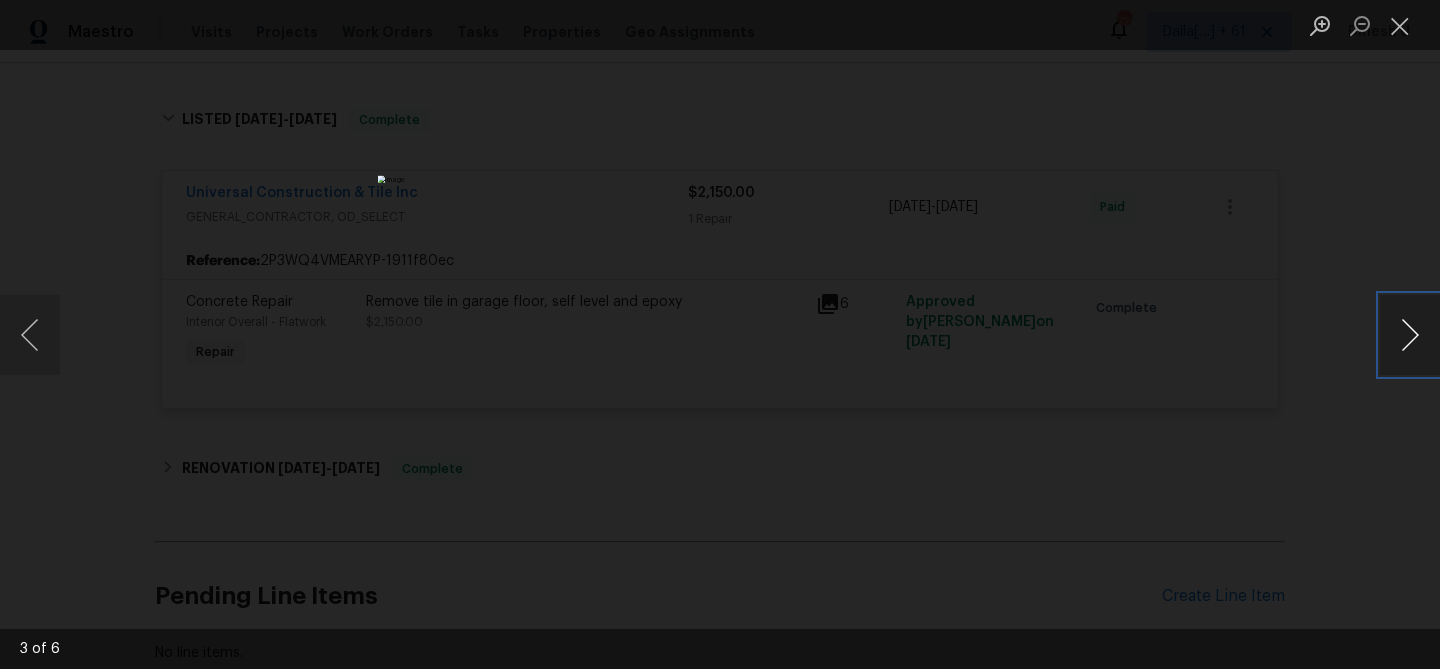 click at bounding box center [1410, 335] 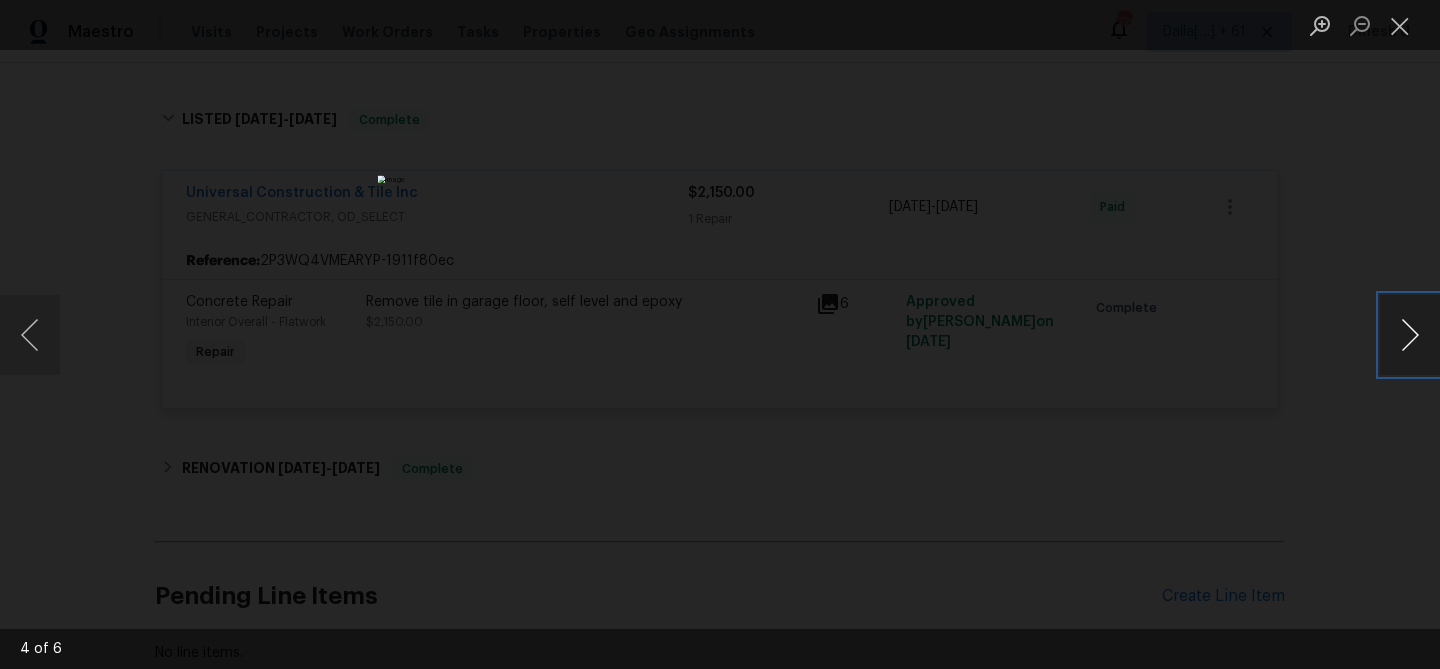 click at bounding box center [1410, 335] 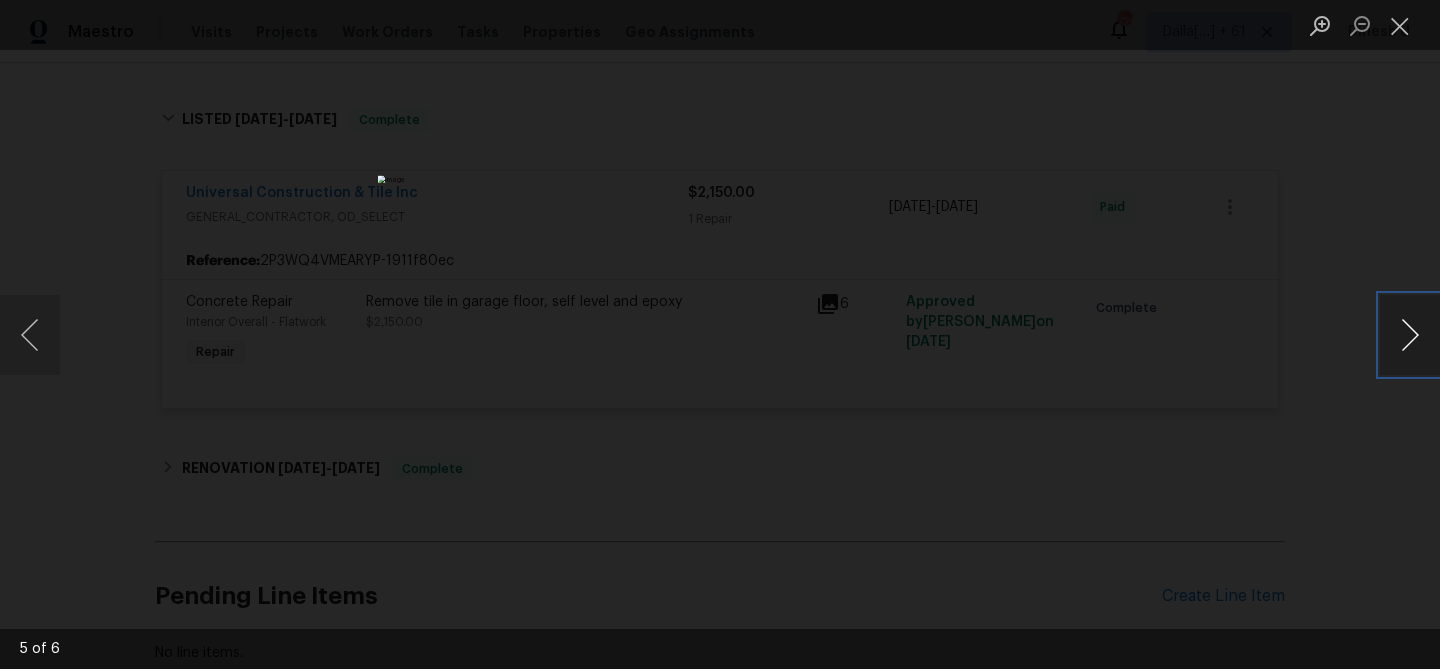 click at bounding box center (1410, 335) 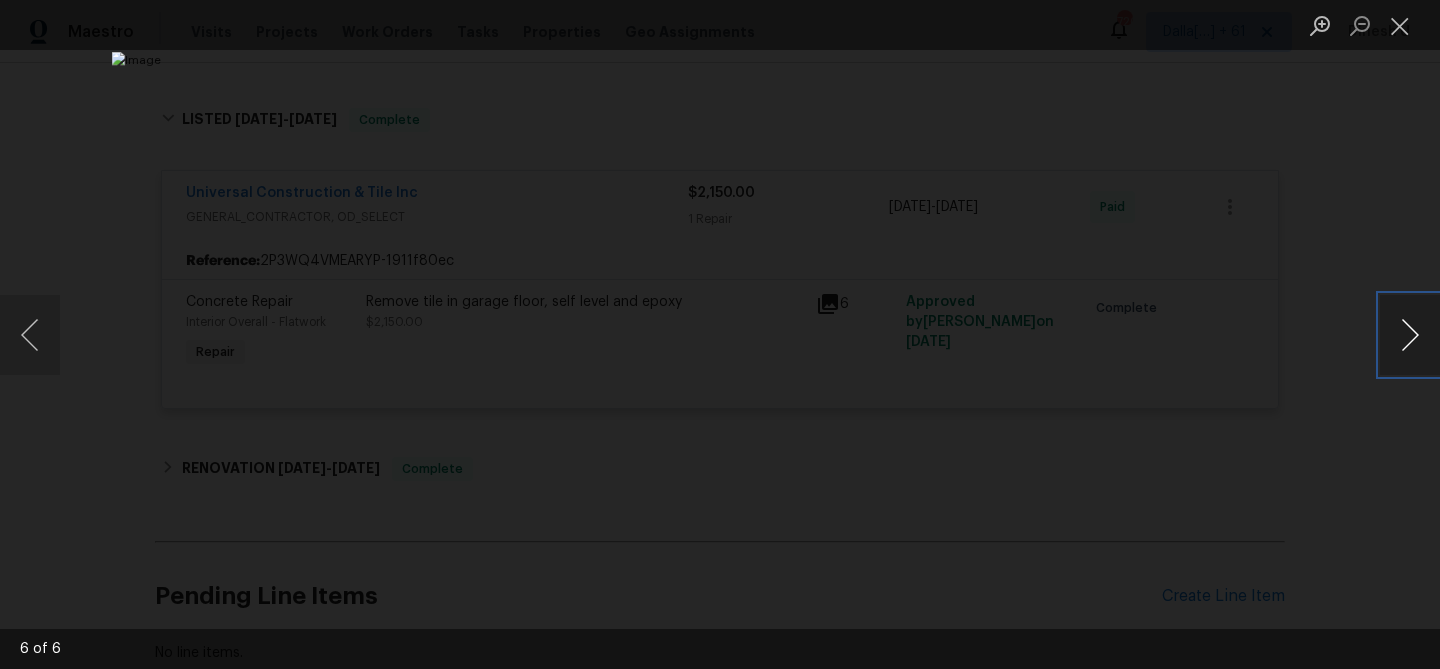 click at bounding box center [1410, 335] 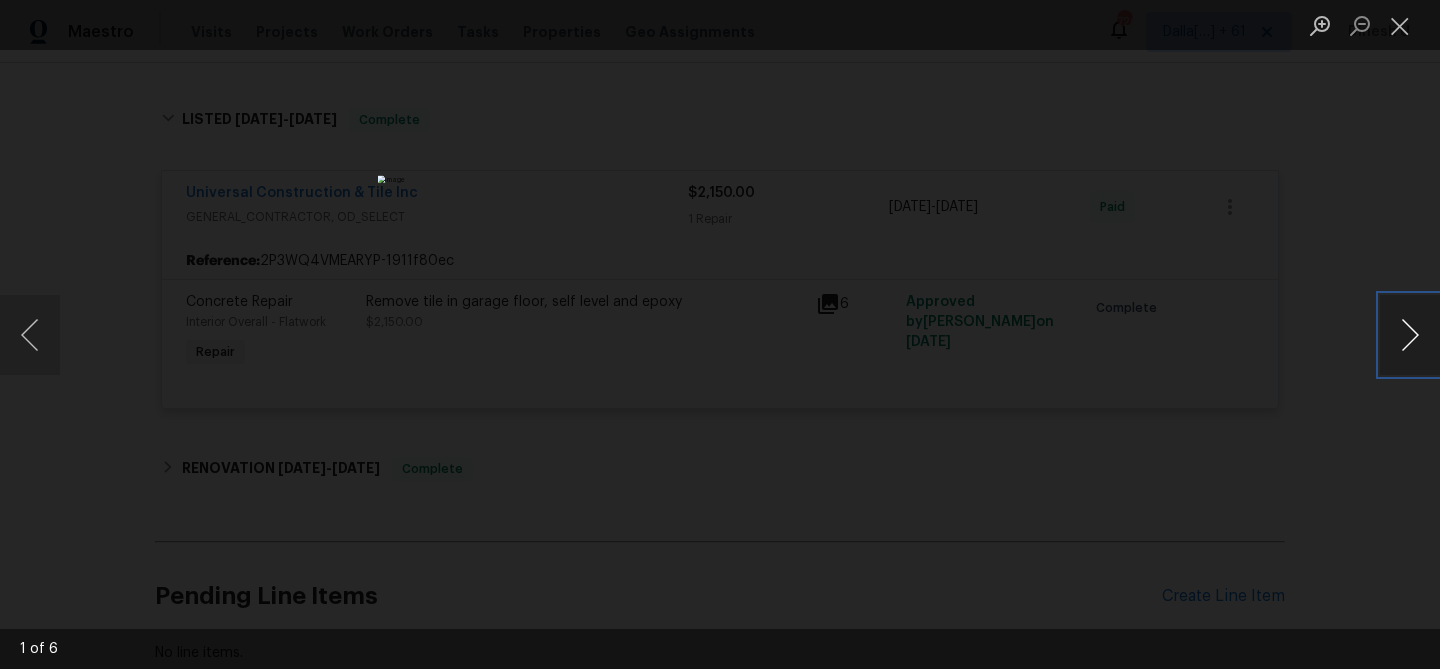 click at bounding box center [1410, 335] 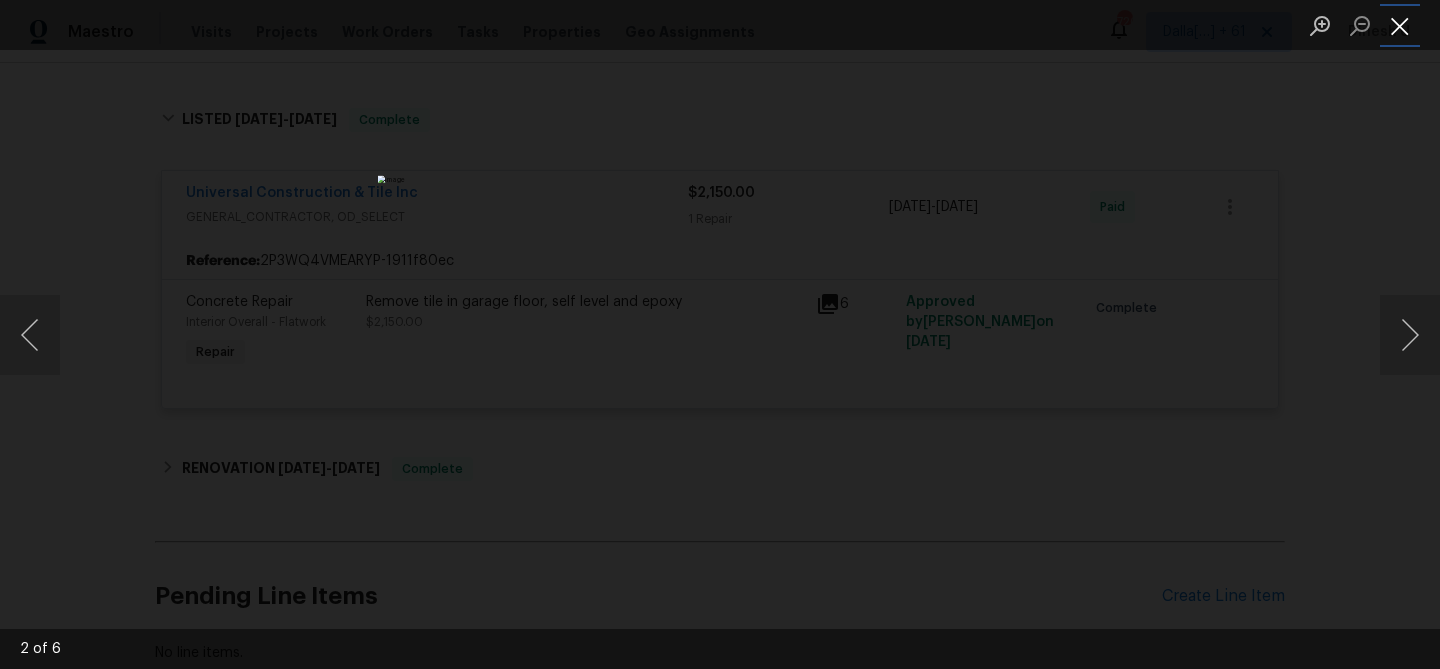 click at bounding box center [1400, 25] 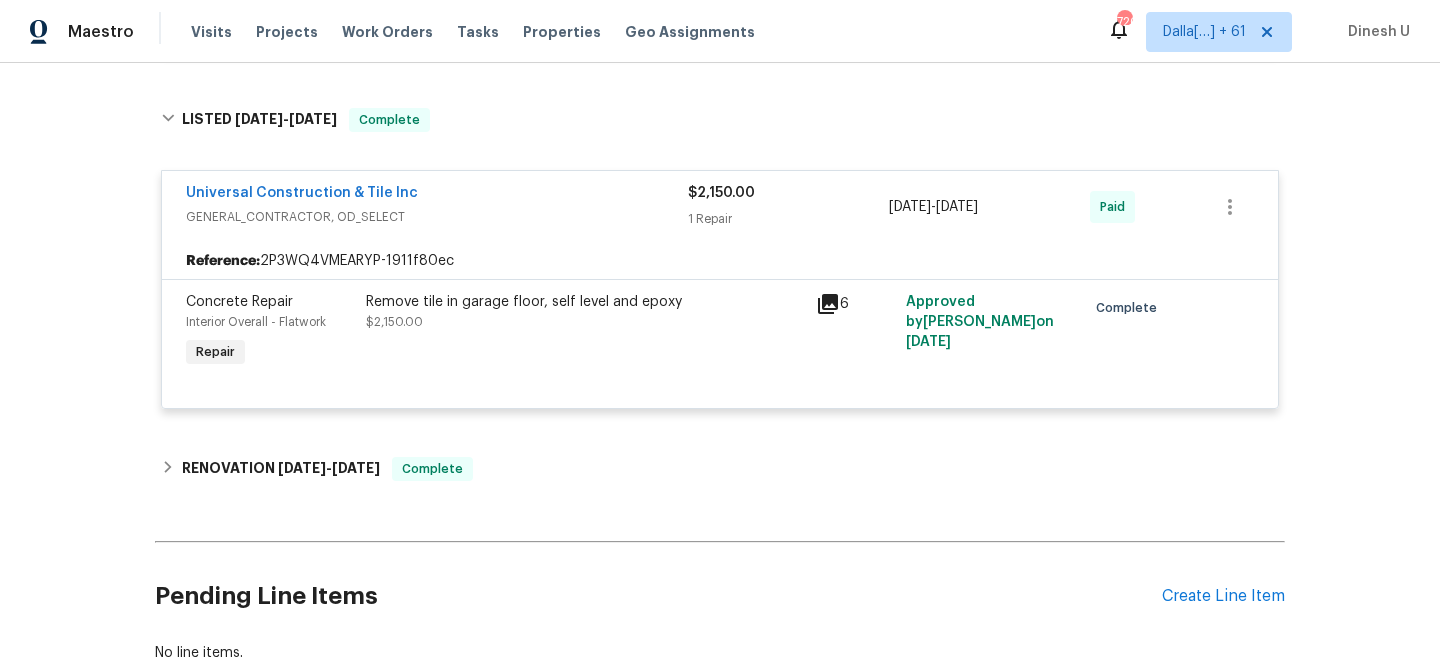 click on "6" at bounding box center [855, 332] 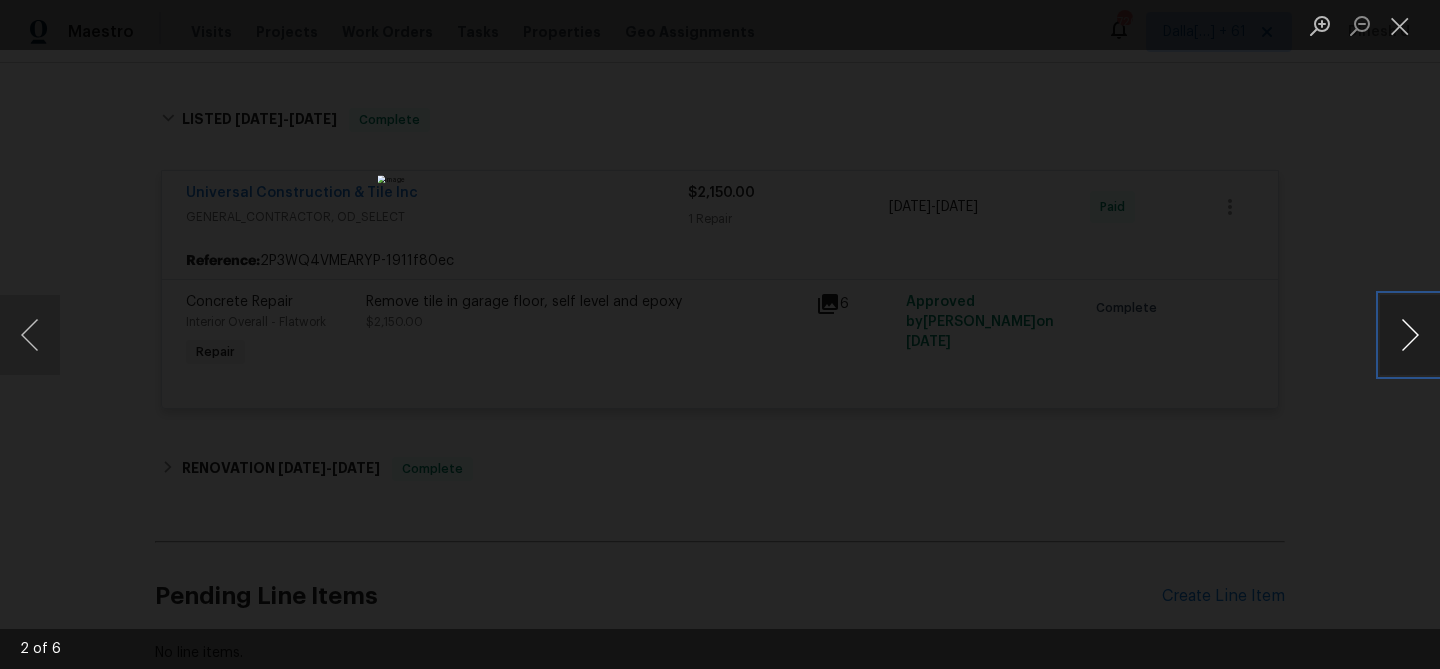 click at bounding box center [1410, 335] 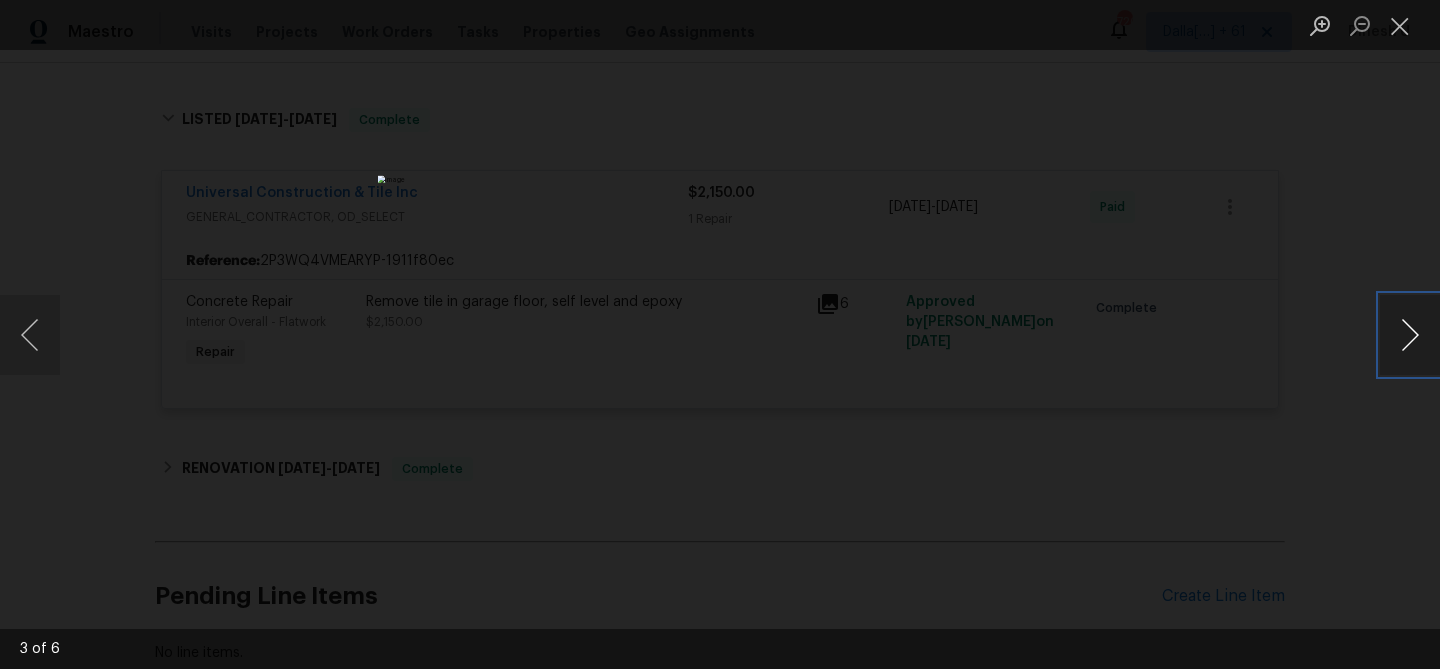 click at bounding box center [1410, 335] 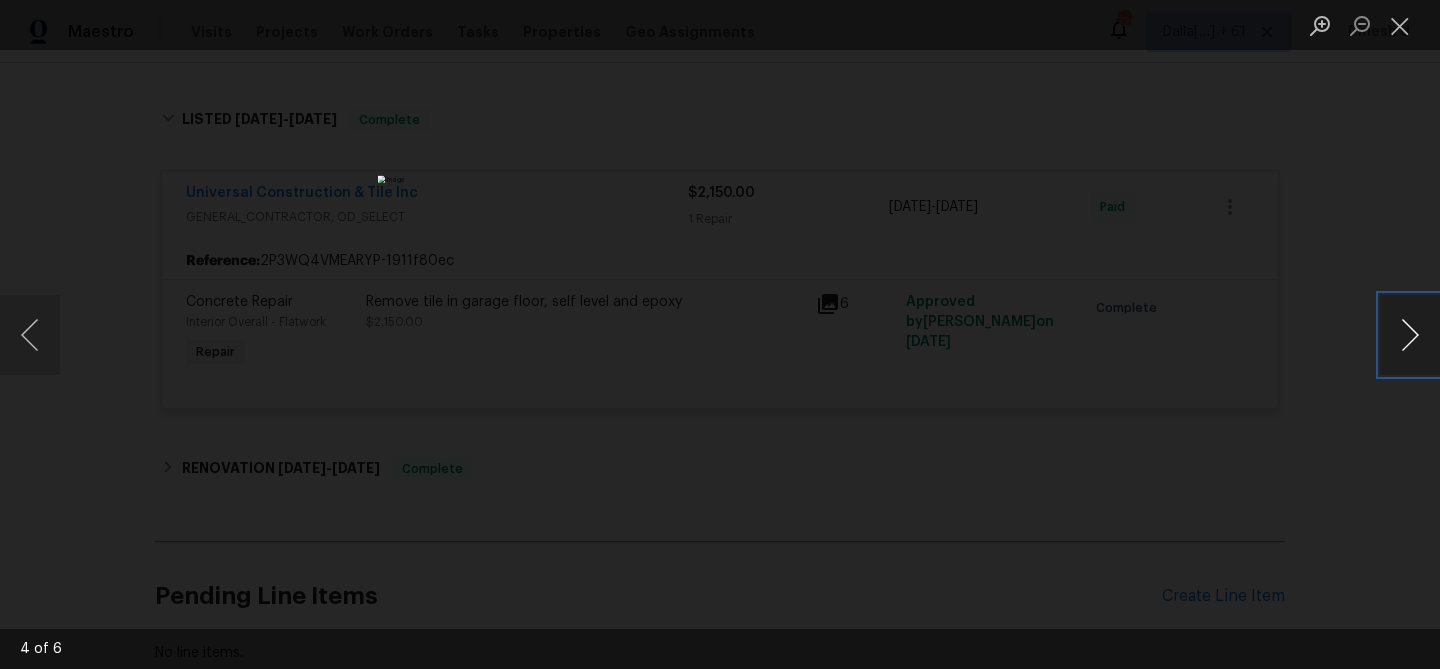 click at bounding box center (1410, 335) 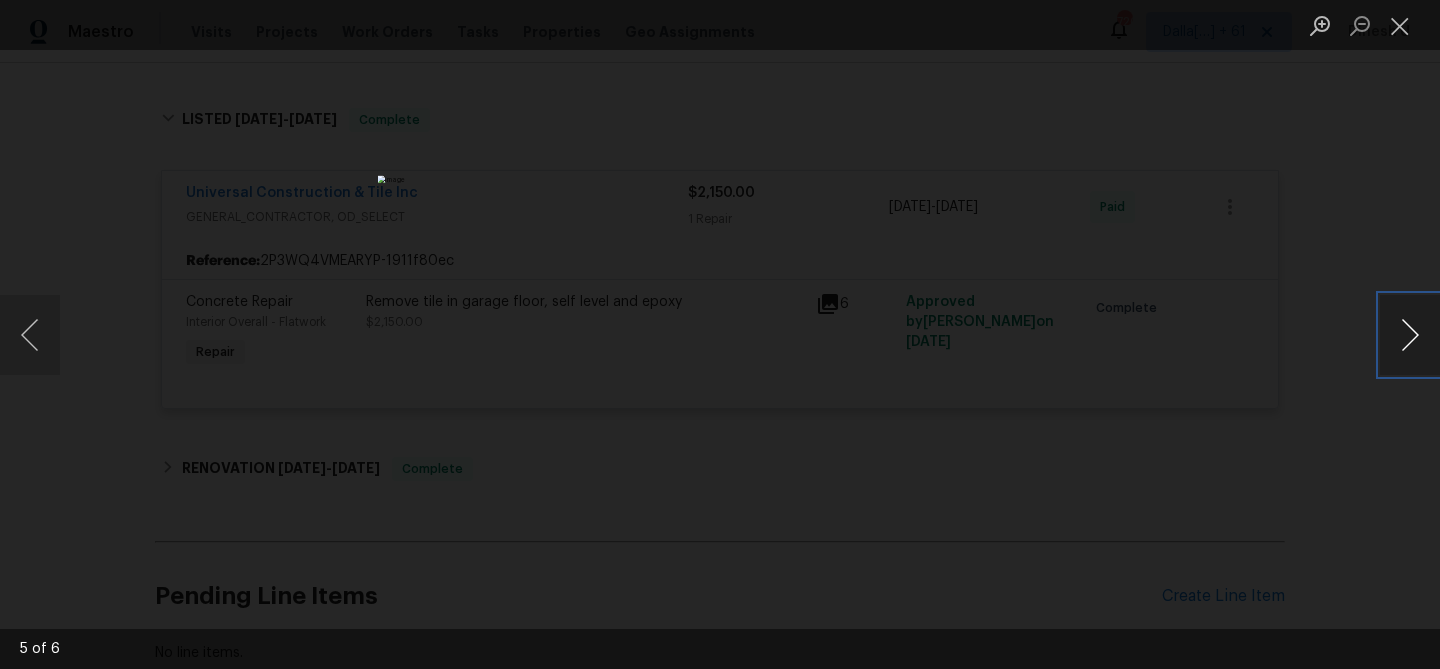 click at bounding box center (1410, 335) 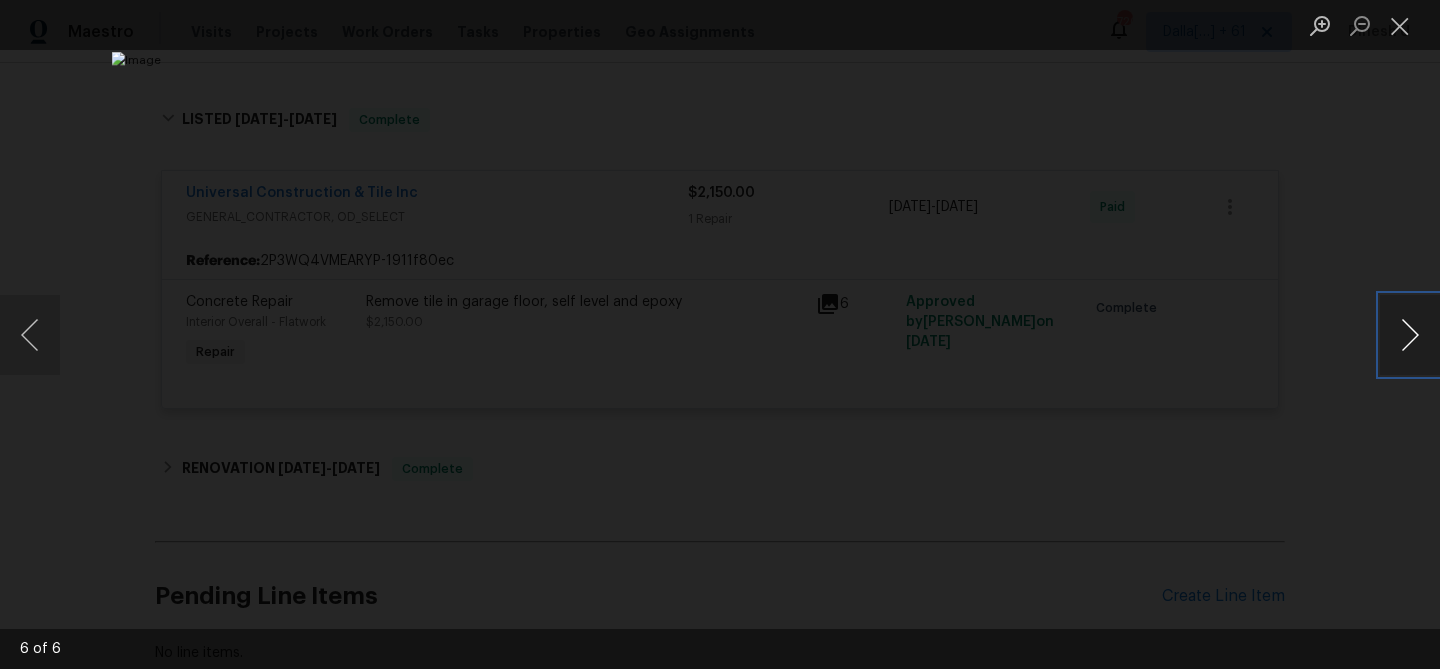 click at bounding box center (1410, 335) 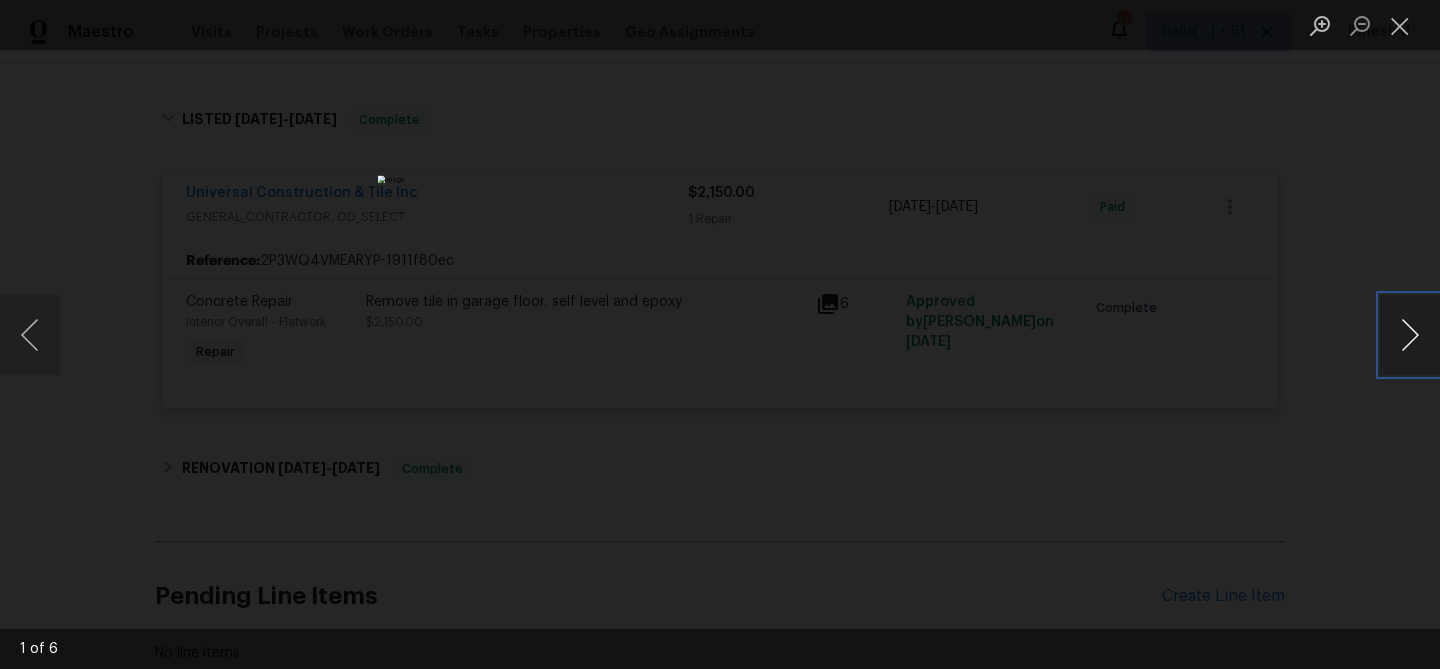 click at bounding box center (1410, 335) 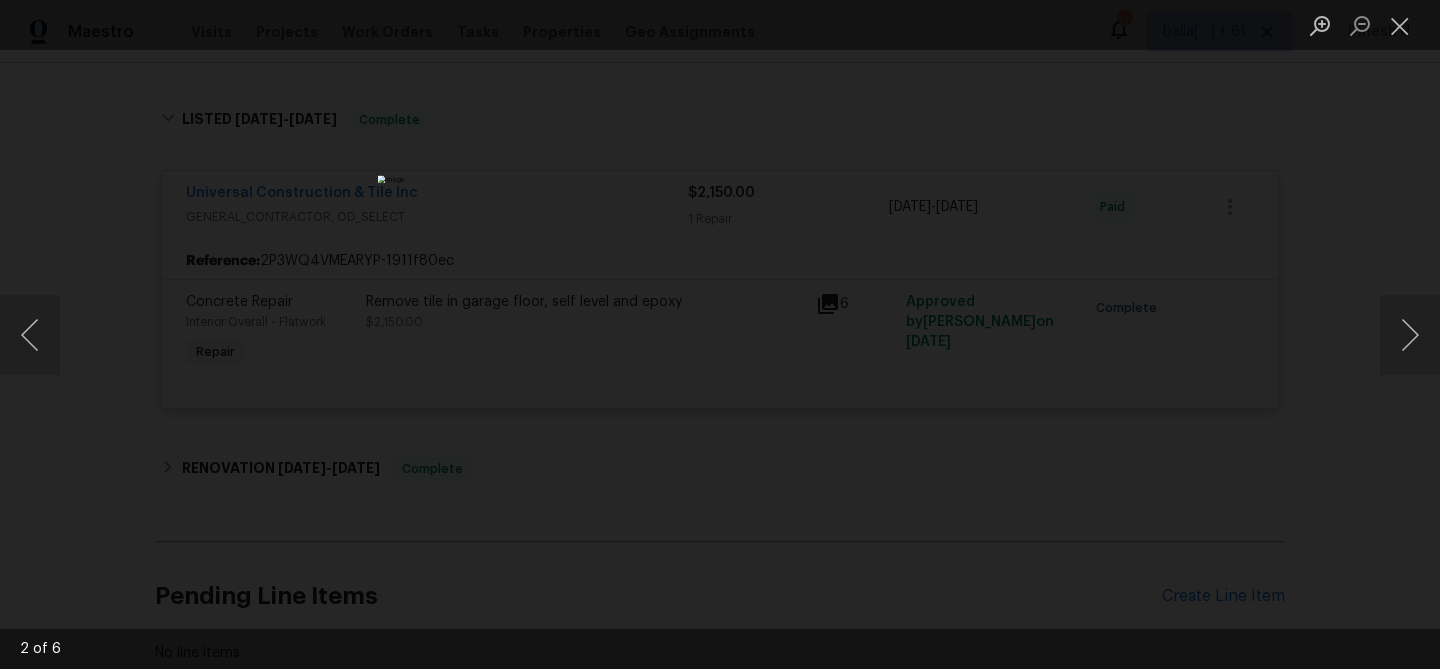 click at bounding box center [1400, 25] 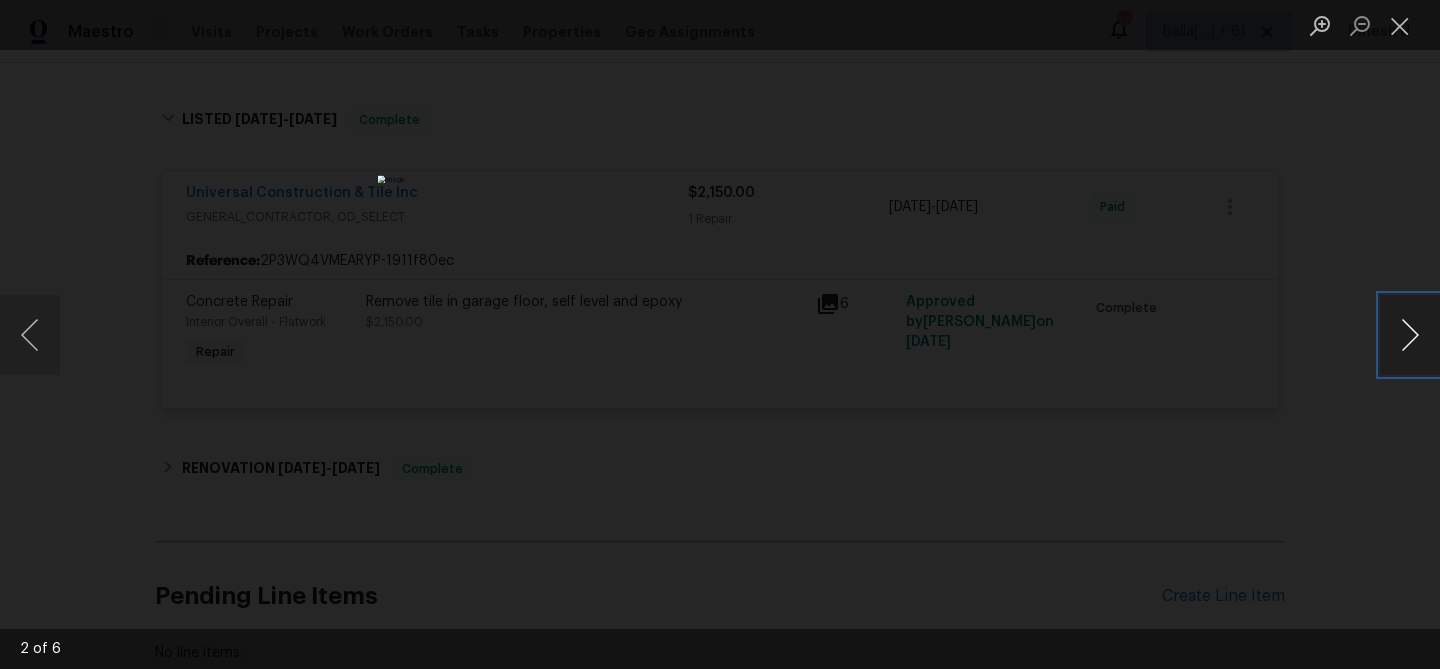 click at bounding box center [1410, 335] 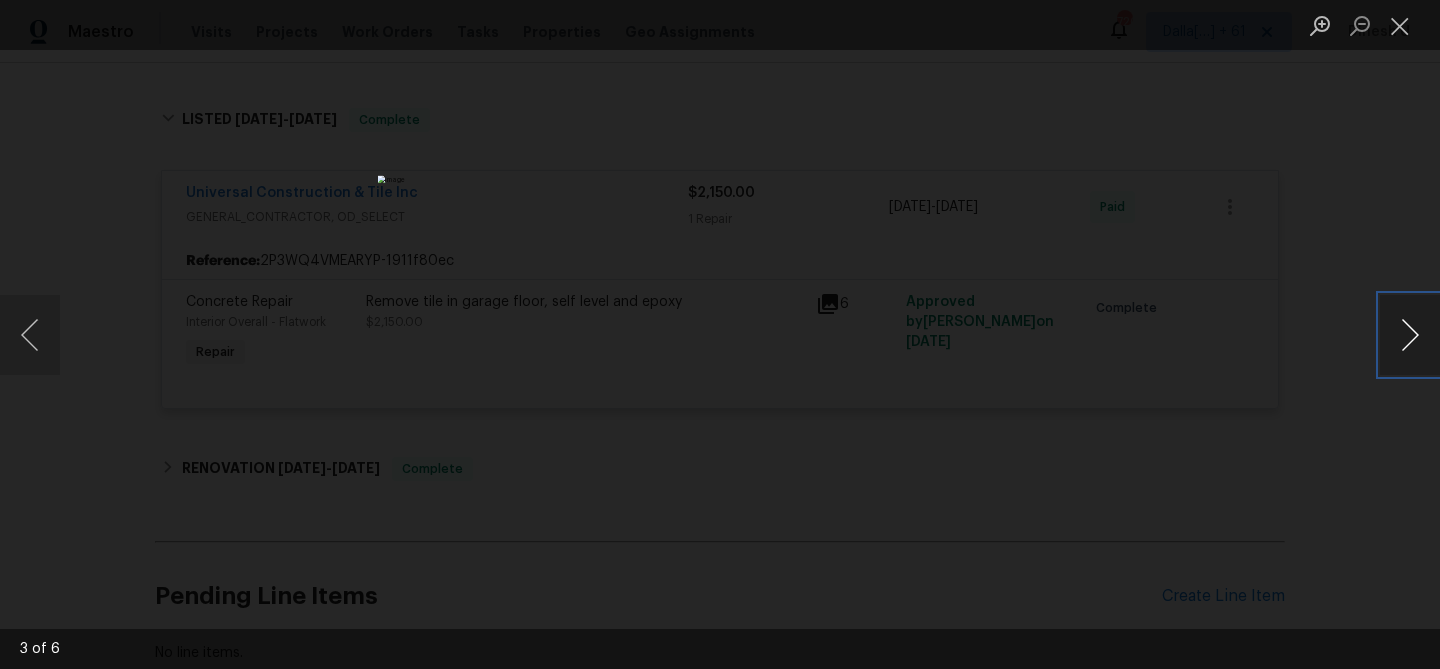 click at bounding box center (1410, 335) 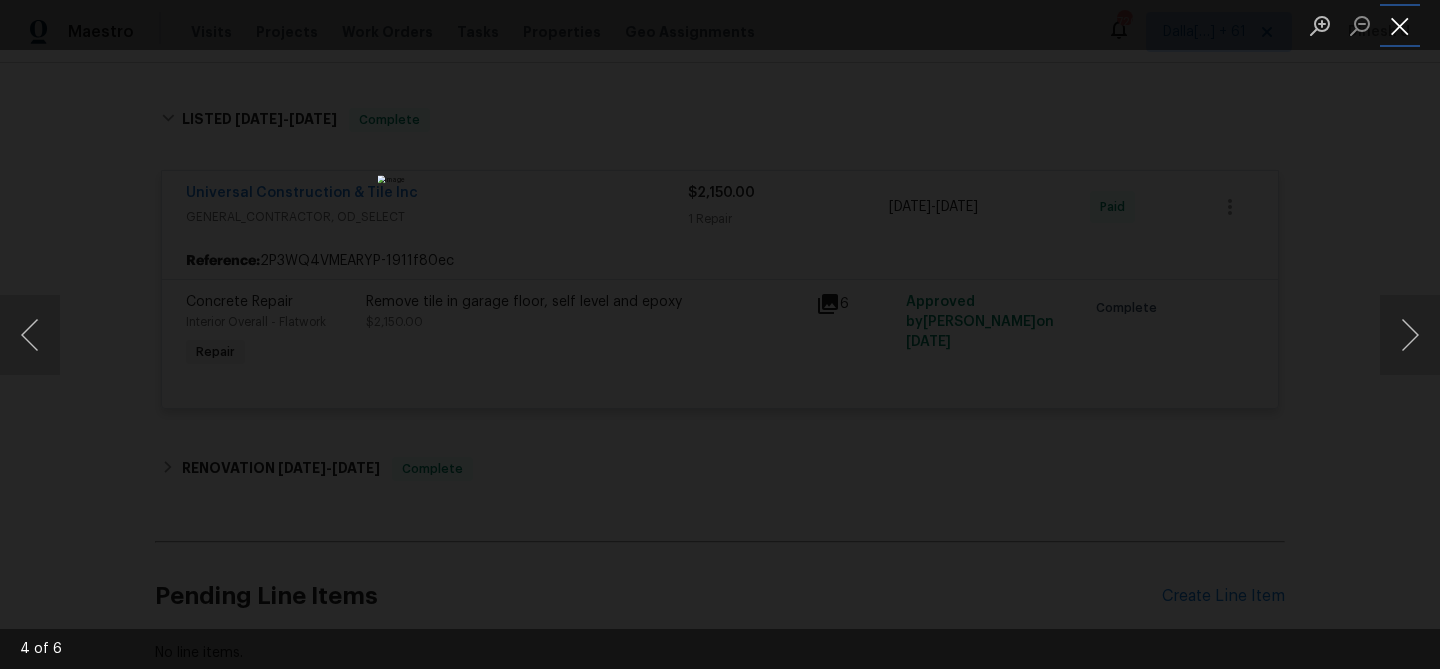 click at bounding box center (1400, 25) 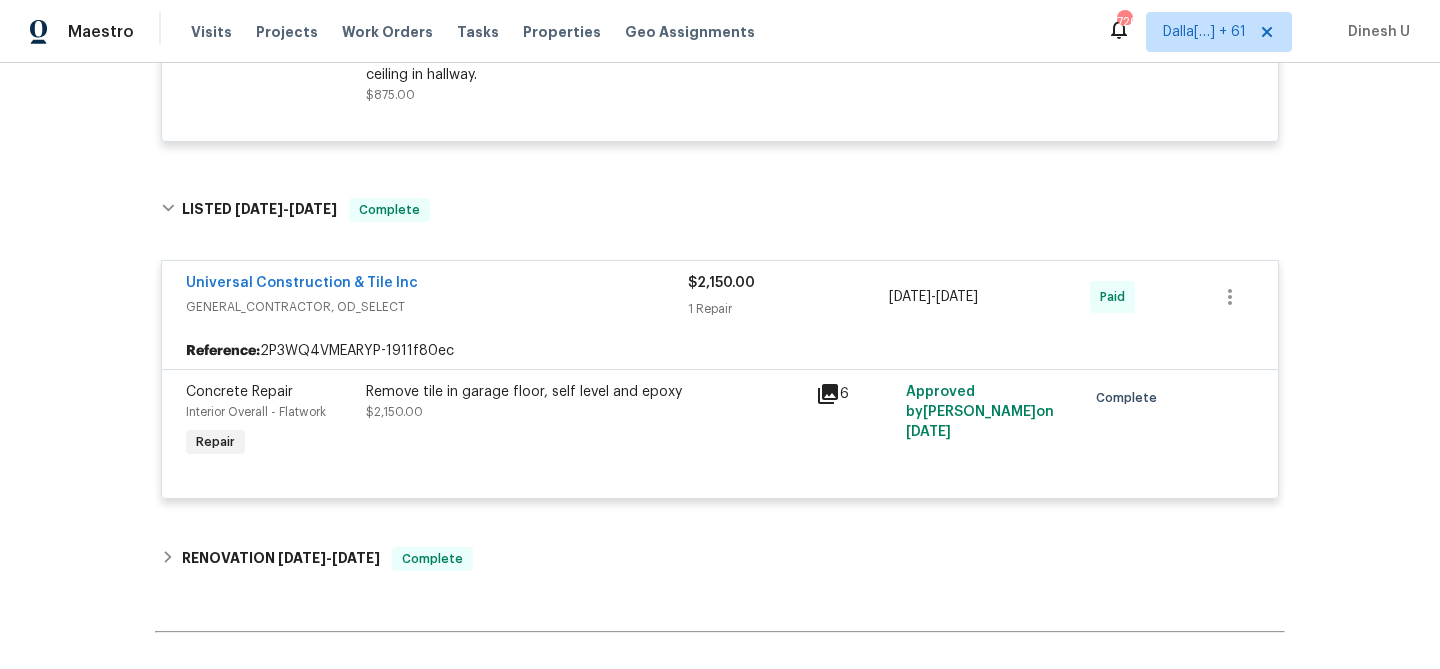 scroll, scrollTop: 1235, scrollLeft: 0, axis: vertical 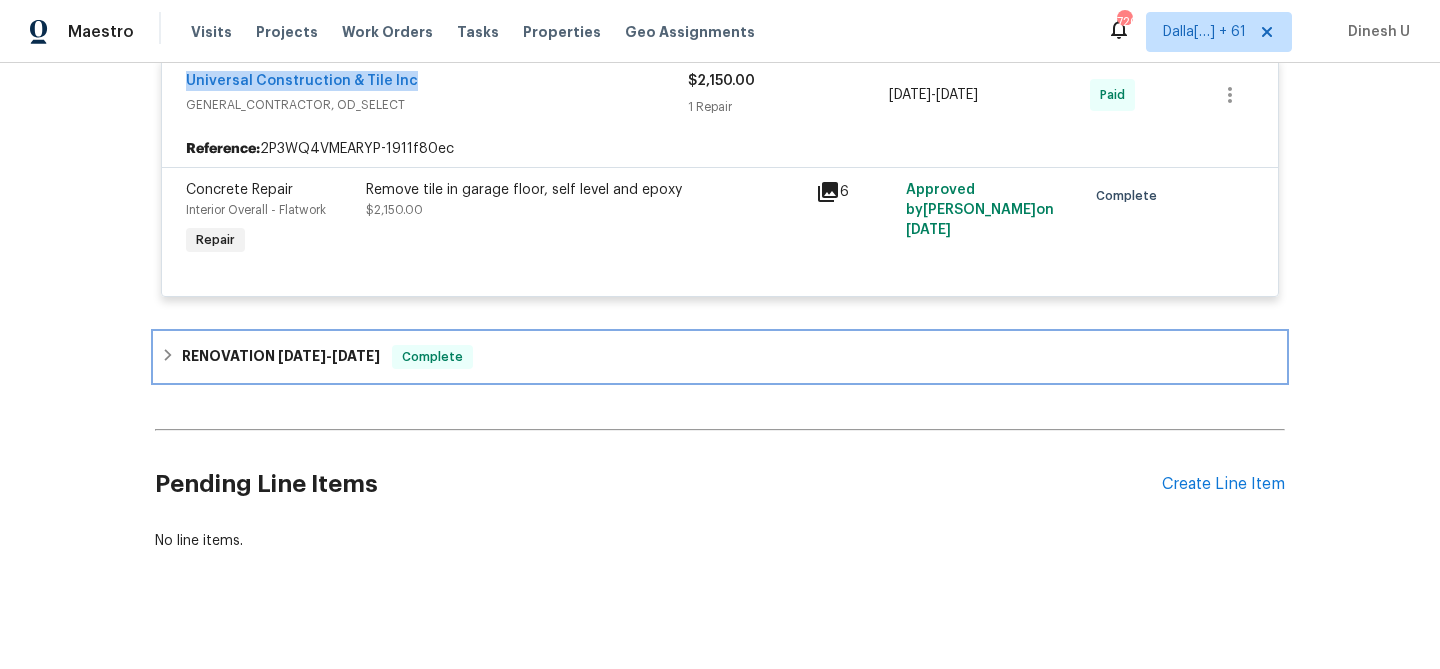 click on "1/27/25" at bounding box center [302, 356] 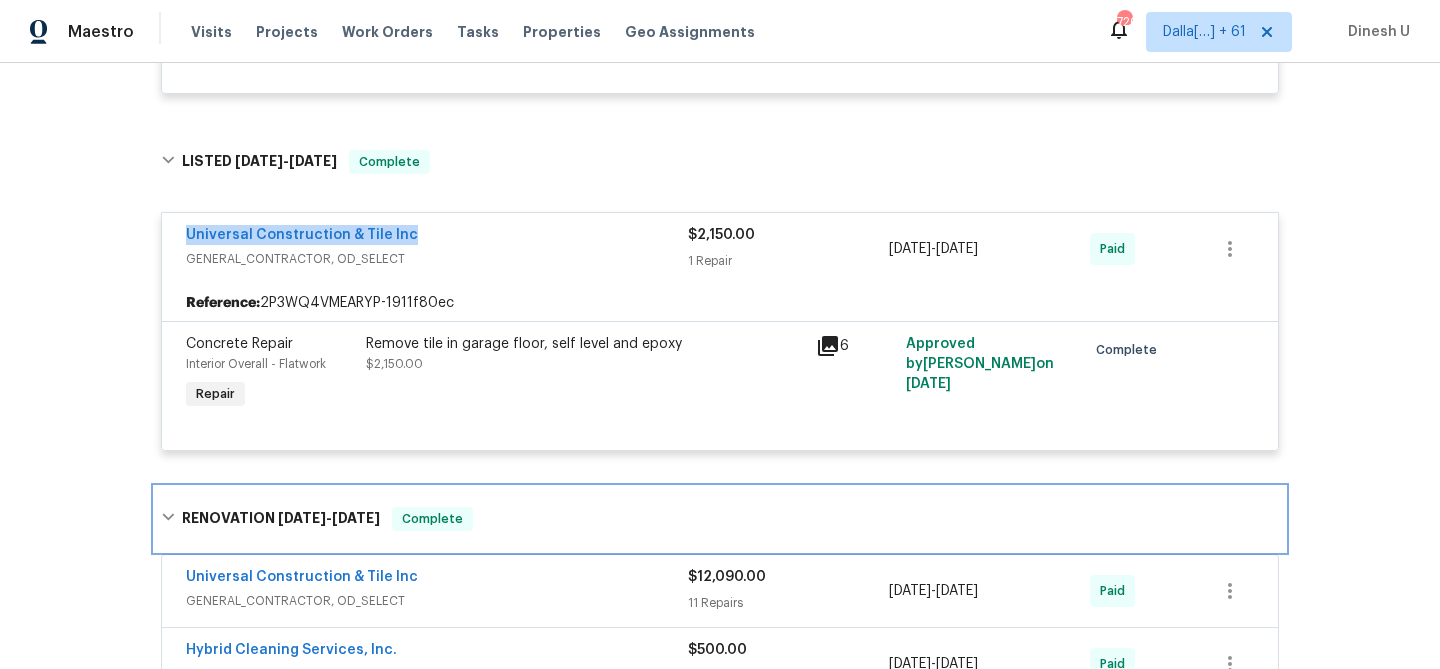 scroll, scrollTop: 1356, scrollLeft: 0, axis: vertical 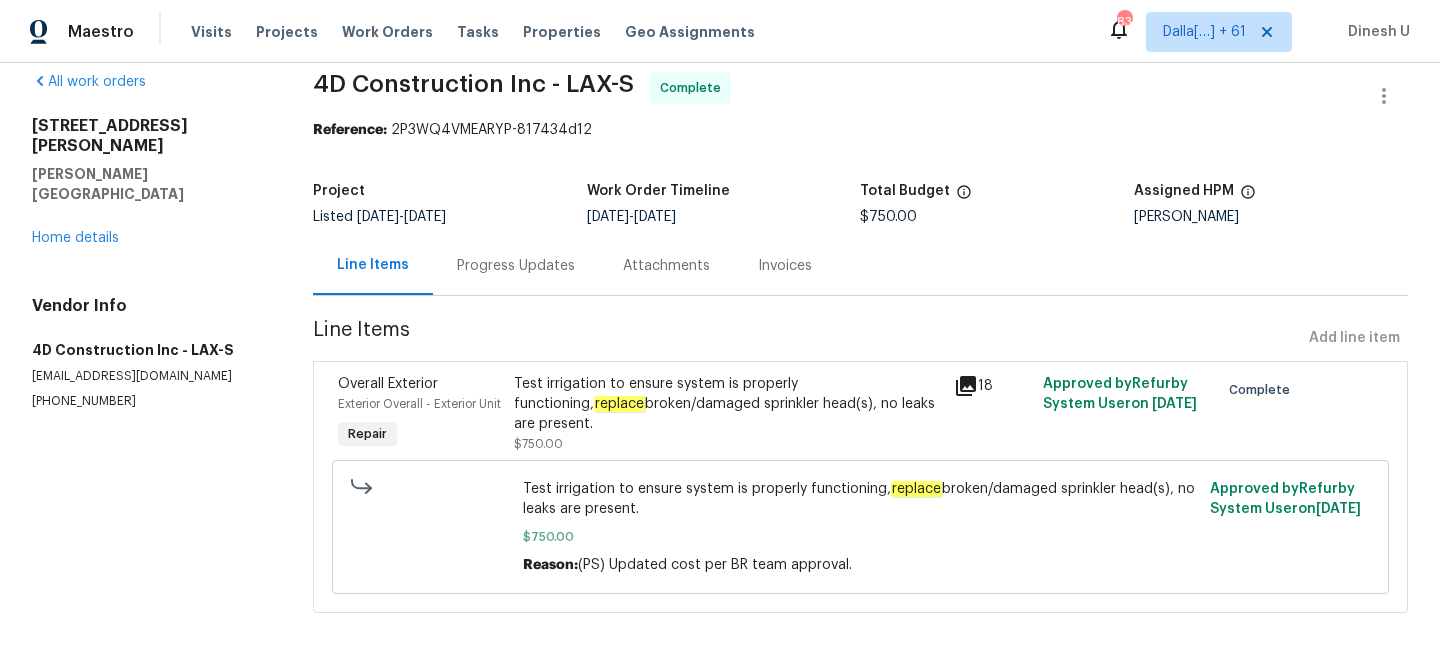 click on "Progress Updates" at bounding box center (516, 266) 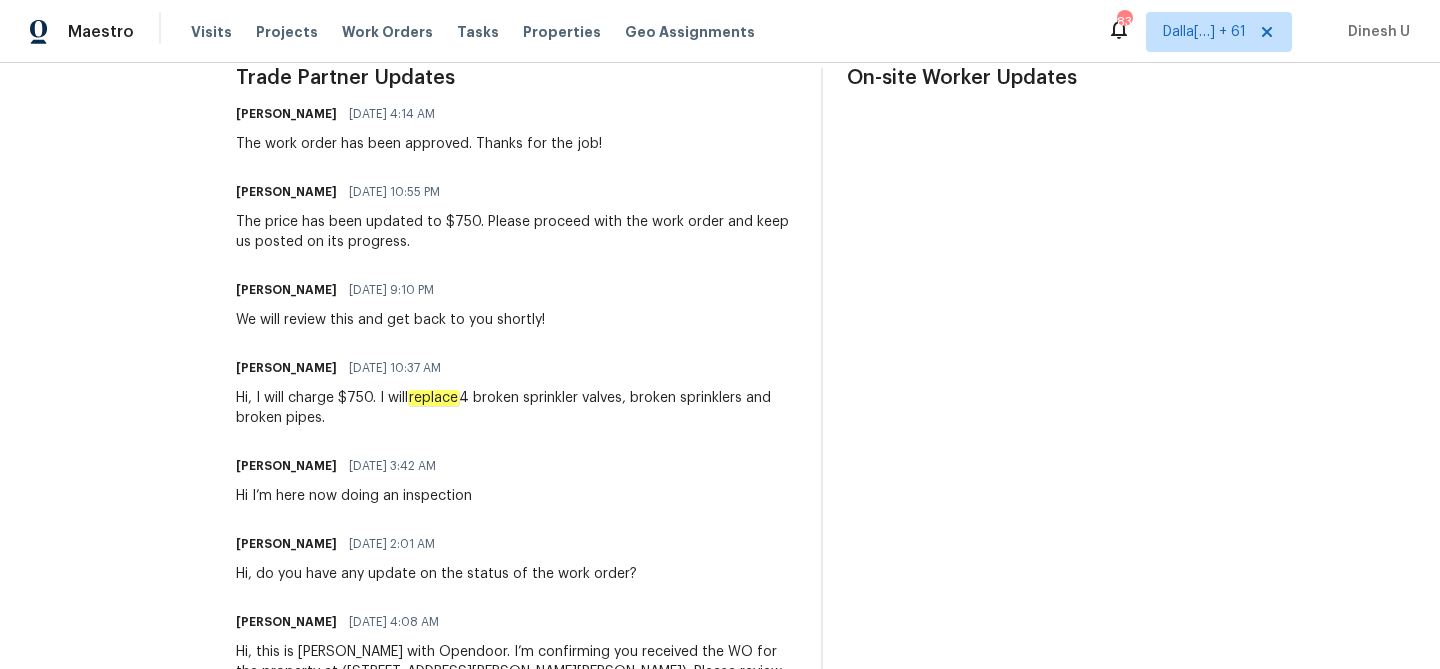scroll, scrollTop: 610, scrollLeft: 0, axis: vertical 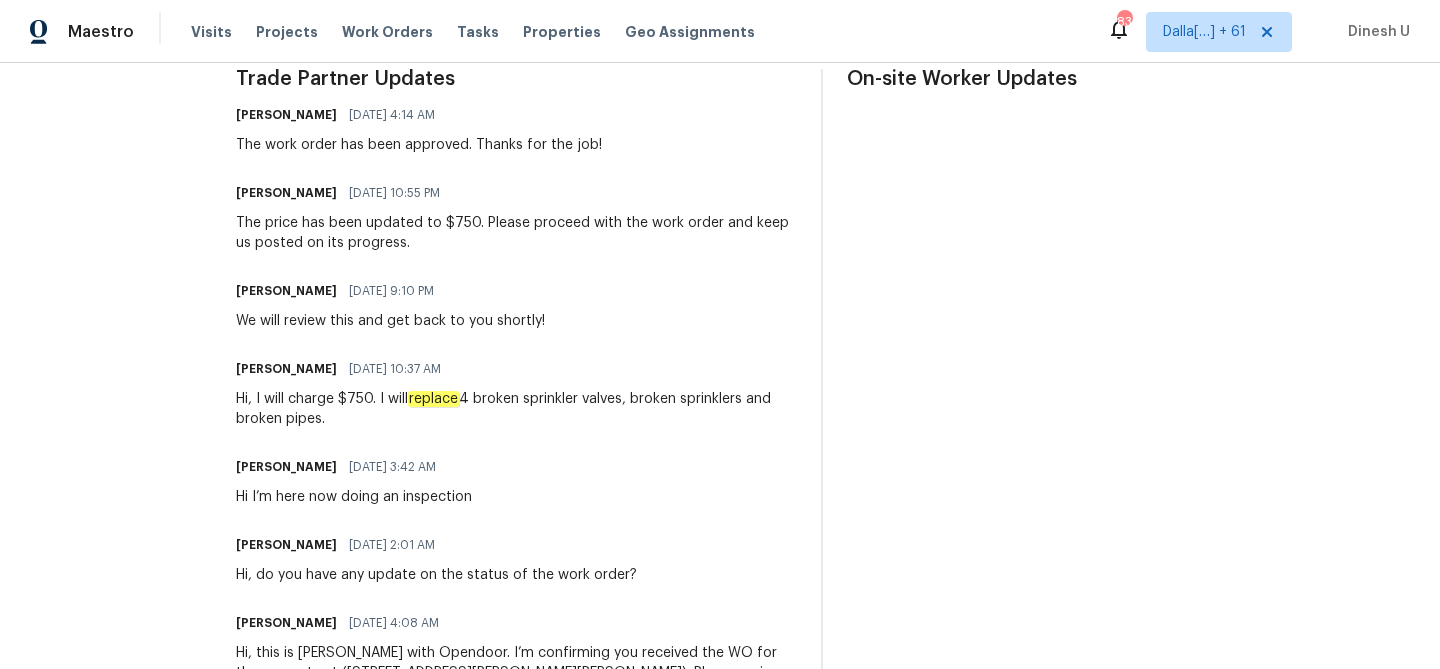 click on "Hi, I will charge $750.
I will  replace  4 broken sprinkler valves, broken sprinklers and broken pipes." at bounding box center (516, 409) 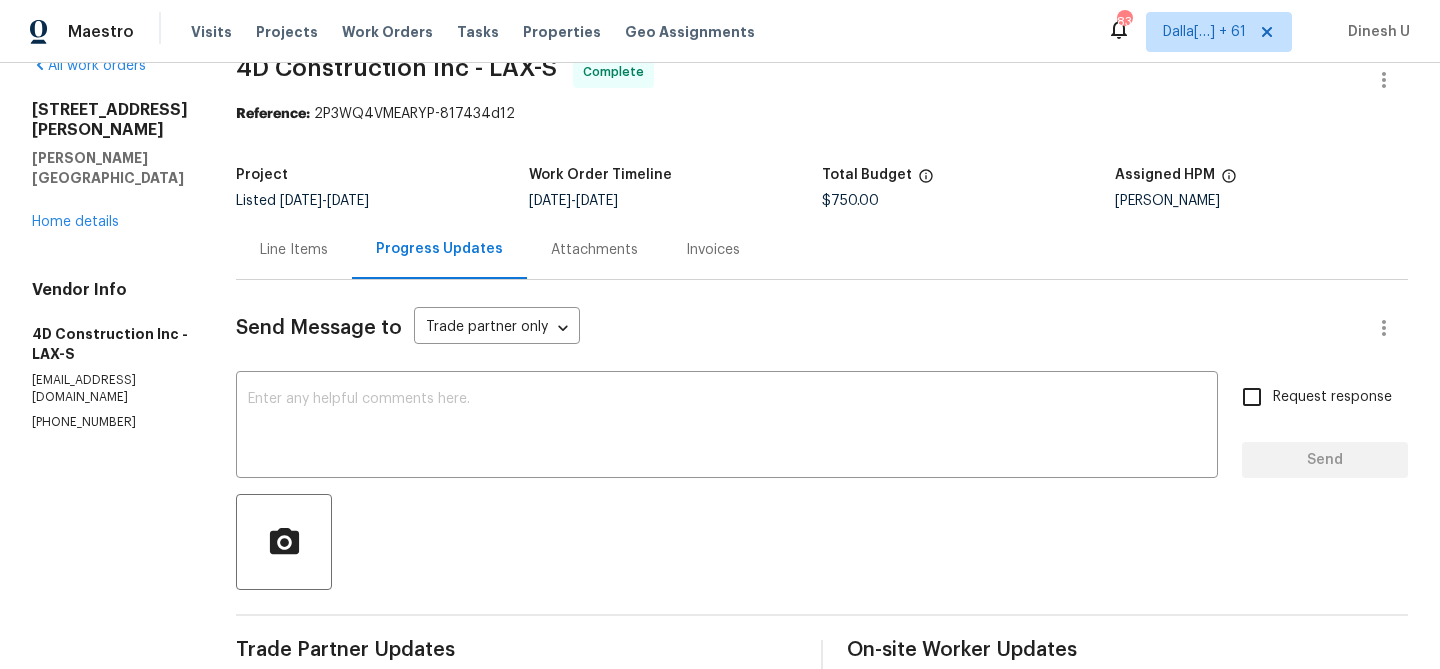 scroll, scrollTop: 0, scrollLeft: 0, axis: both 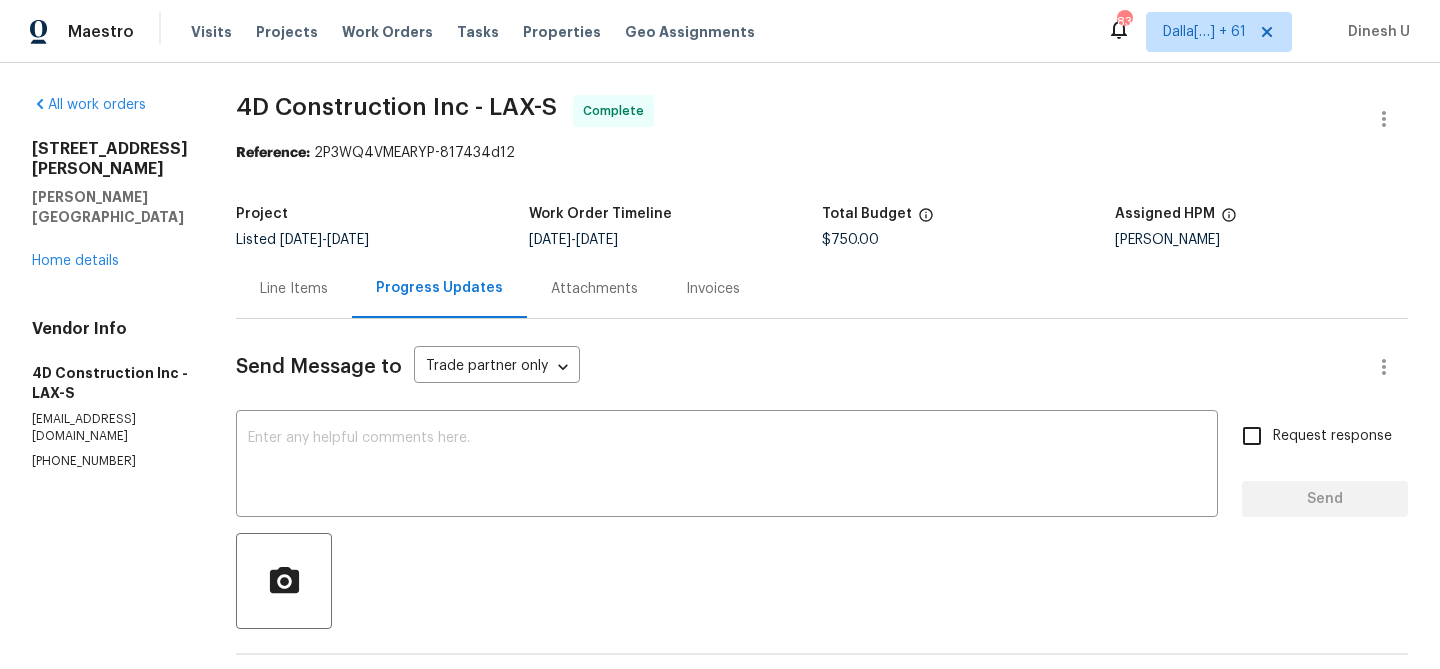 click on "Line Items" at bounding box center [294, 288] 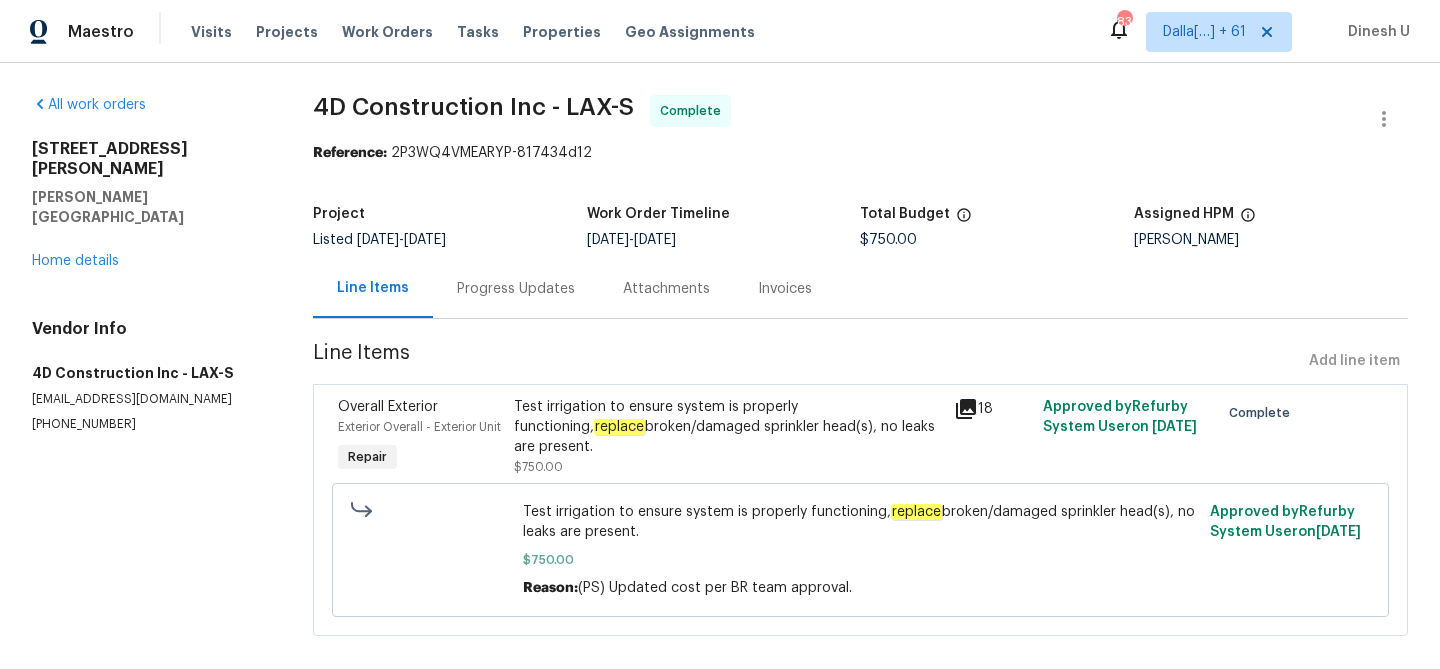 scroll, scrollTop: 44, scrollLeft: 0, axis: vertical 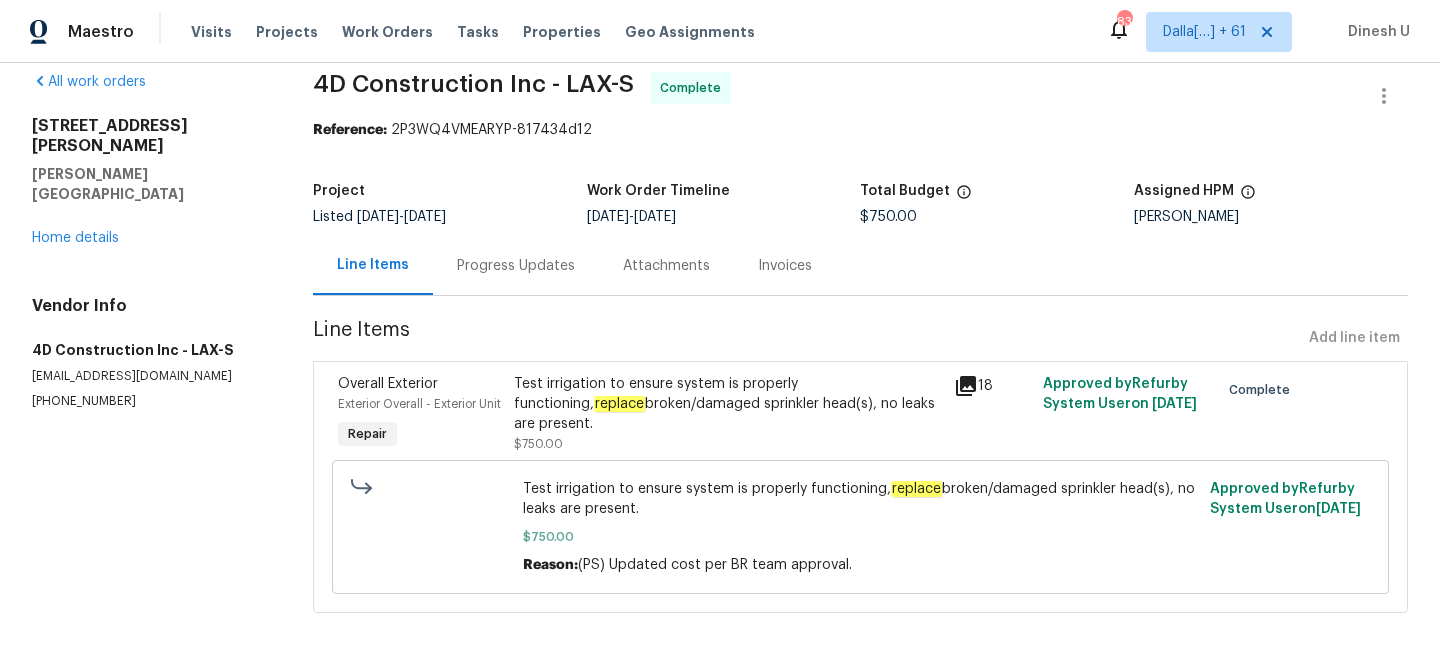 click on "4D Construction Inc - LAX-S" at bounding box center (148, 350) 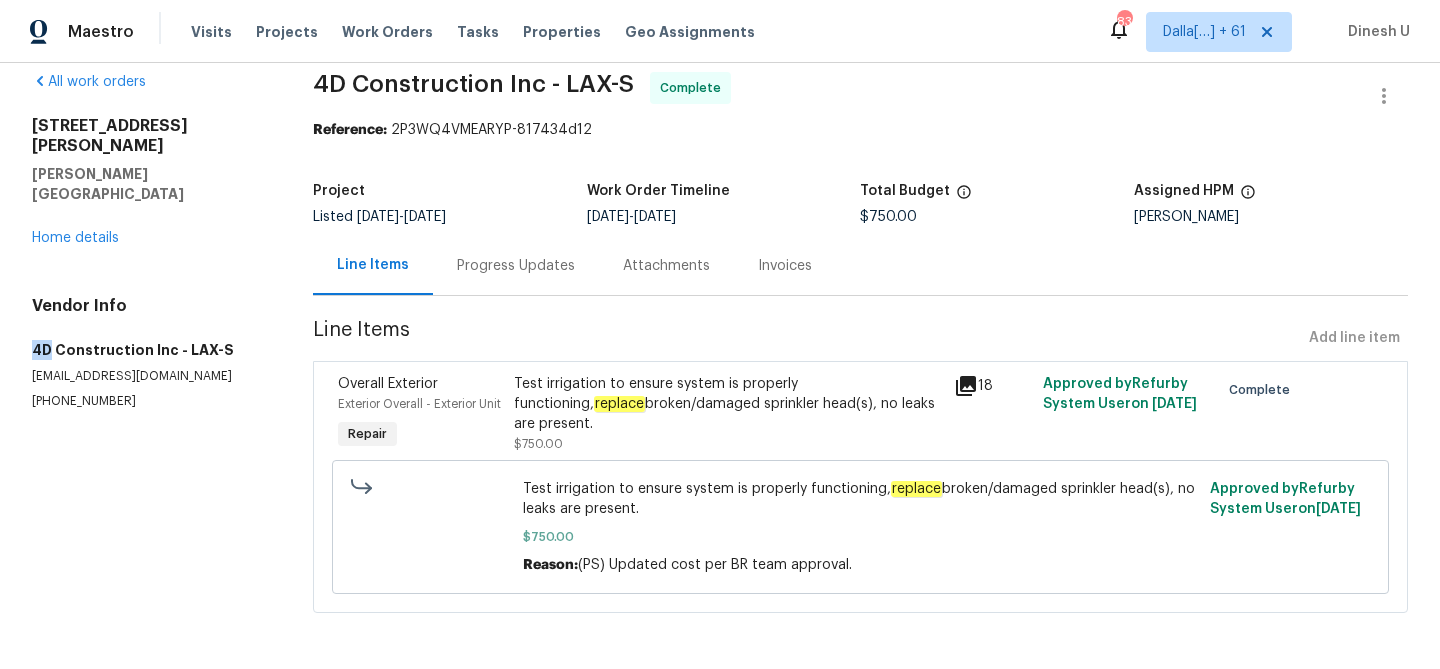 click on "4D Construction Inc - LAX-S" at bounding box center [148, 350] 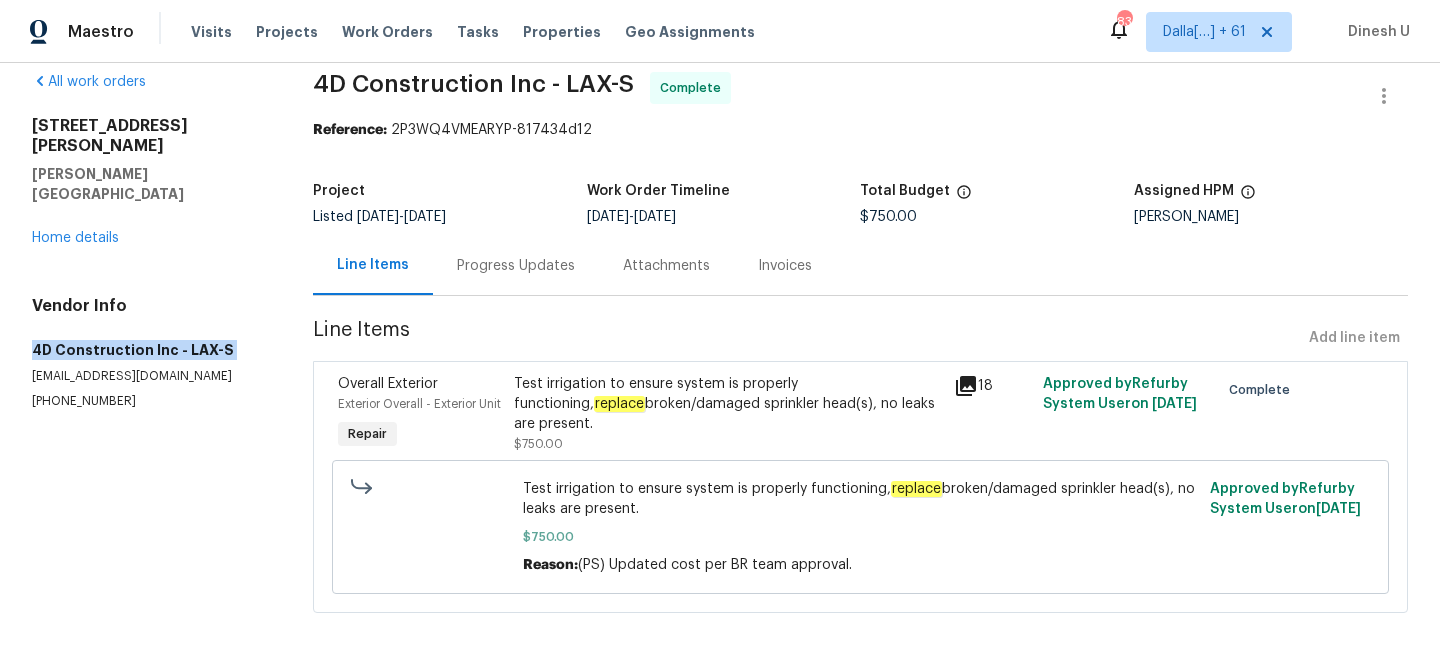 click on "All work orders [STREET_ADDRESS] Home details Vendor Info 4D Construction Inc - LAX-S [EMAIL_ADDRESS][DOMAIN_NAME] [PHONE_NUMBER] 4D Construction Inc - LAX-S Complete Reference:   2P3WQ4VMEARYP-817434d12 Project Listed   [DATE]  -  [DATE] Work Order Timeline [DATE]  -  [DATE] Total Budget $750.00 Assigned HPM [PERSON_NAME] Line Items Progress Updates Attachments Invoices Line Items Add line item Overall Exterior Exterior Overall - Exterior Unit Repair Test irrigation to ensure system is properly functioning,  replace  broken/damaged sprinkler head(s), no leaks are present. $750.00   18 Approved by  Refurby System User  on   [DATE] Complete Test irrigation to ensure system is properly functioning,  replace  broken/damaged sprinkler head(s), no leaks are present. $750.00 Reason:  (PS) Updated cost per BR team approval. Approved by  Refurby System User  on  [DATE]" at bounding box center (720, 354) 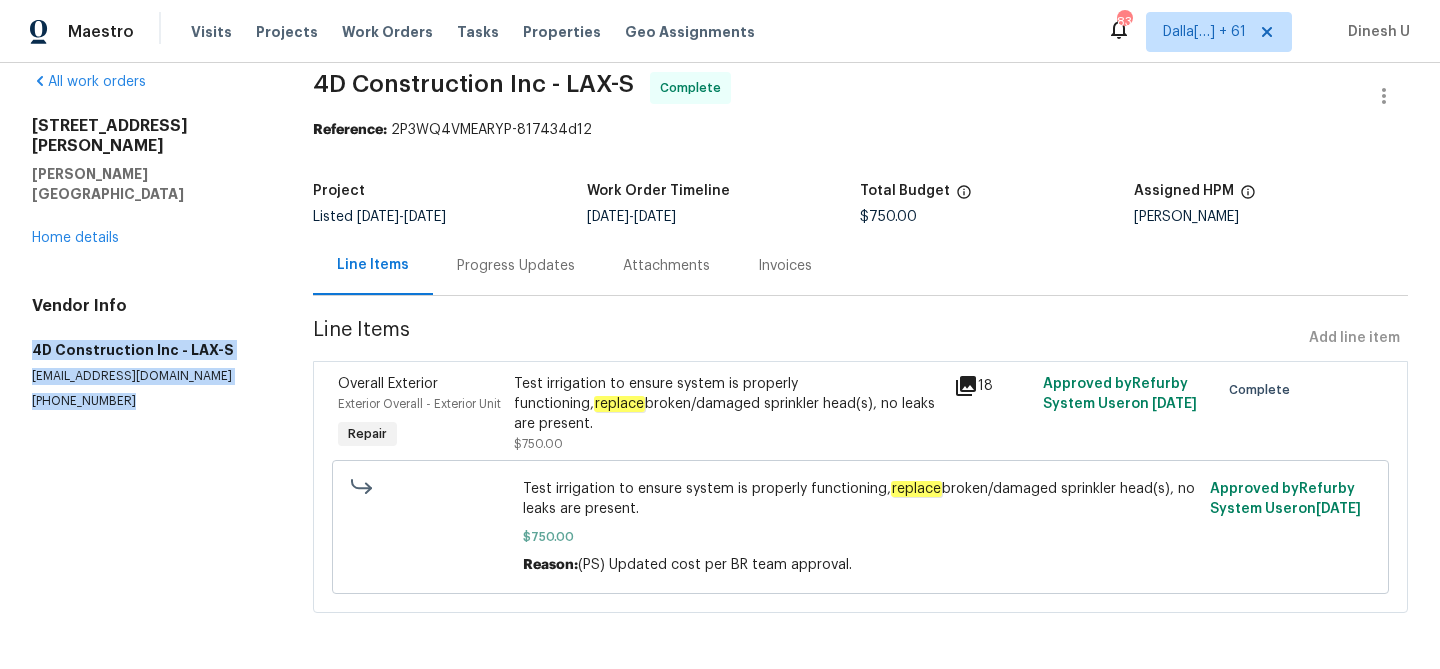 drag, startPoint x: 31, startPoint y: 289, endPoint x: 160, endPoint y: 335, distance: 136.95619 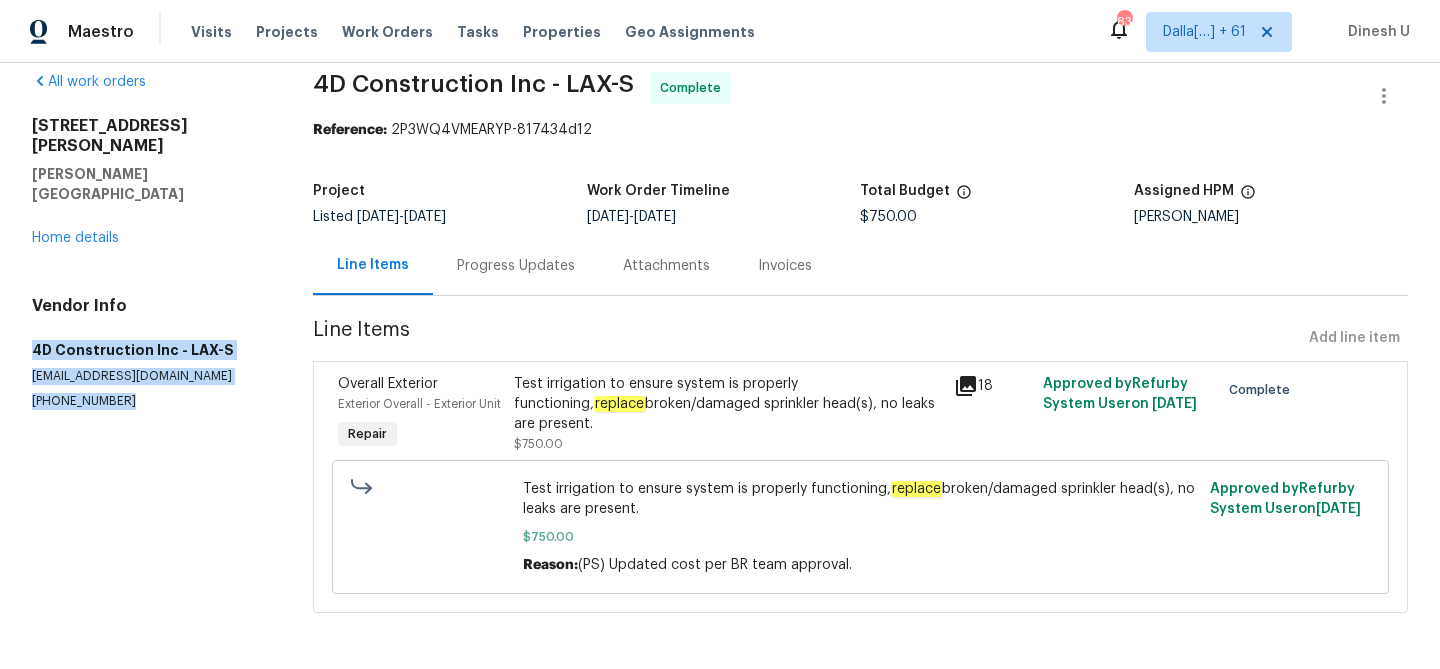 click on "[EMAIL_ADDRESS][DOMAIN_NAME]" at bounding box center [148, 376] 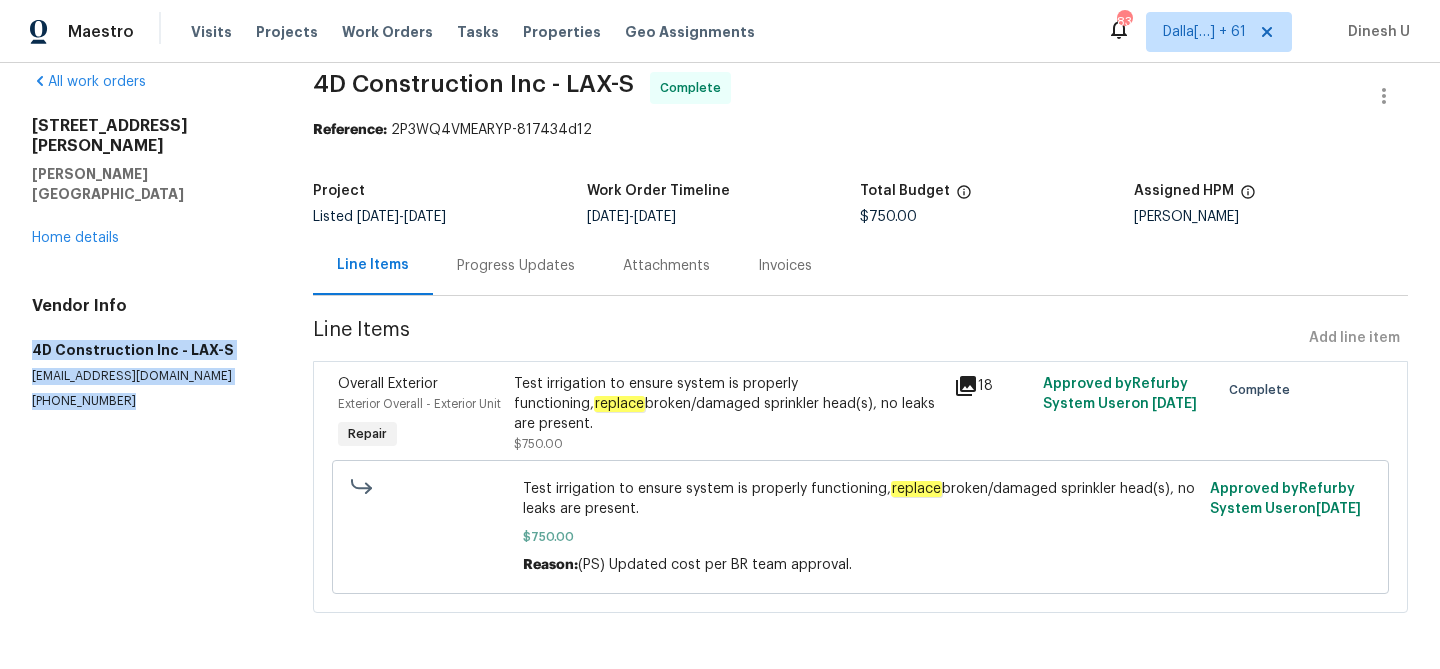 drag, startPoint x: 33, startPoint y: 288, endPoint x: 143, endPoint y: 333, distance: 118.84864 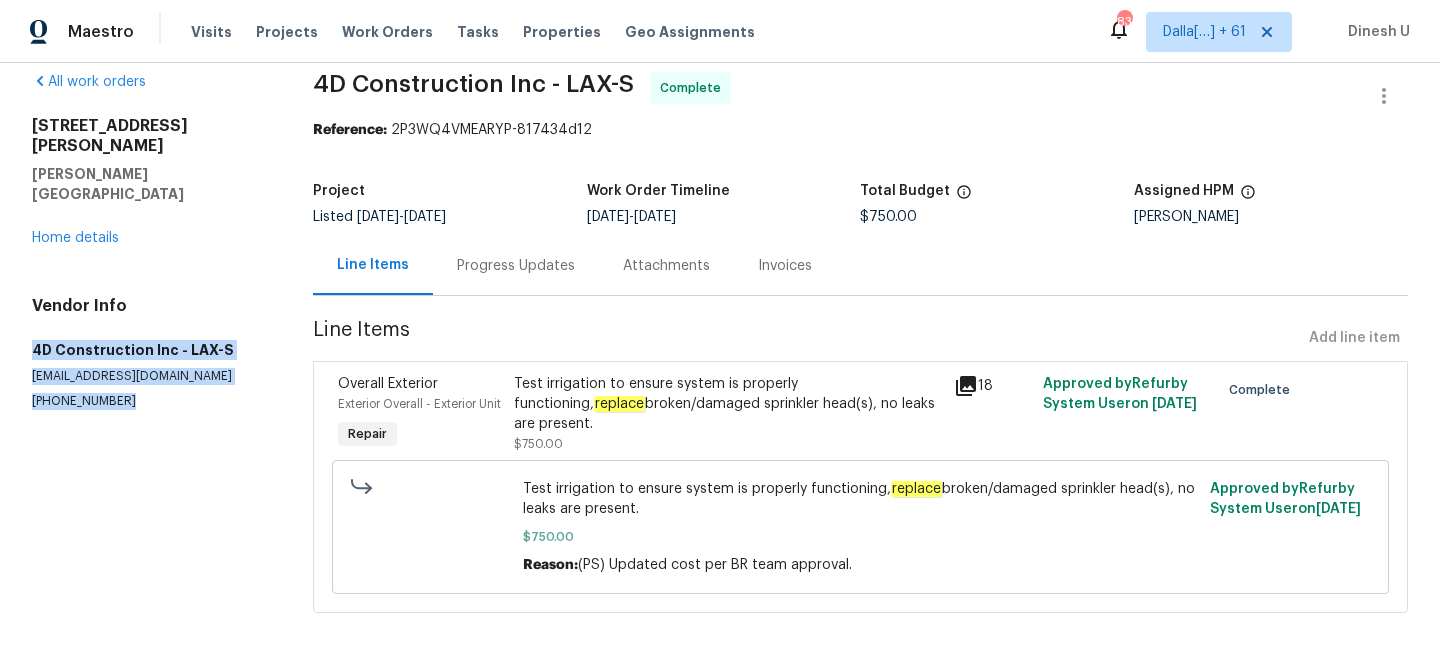 click on "4D Construction Inc - LAX-S" at bounding box center [148, 350] 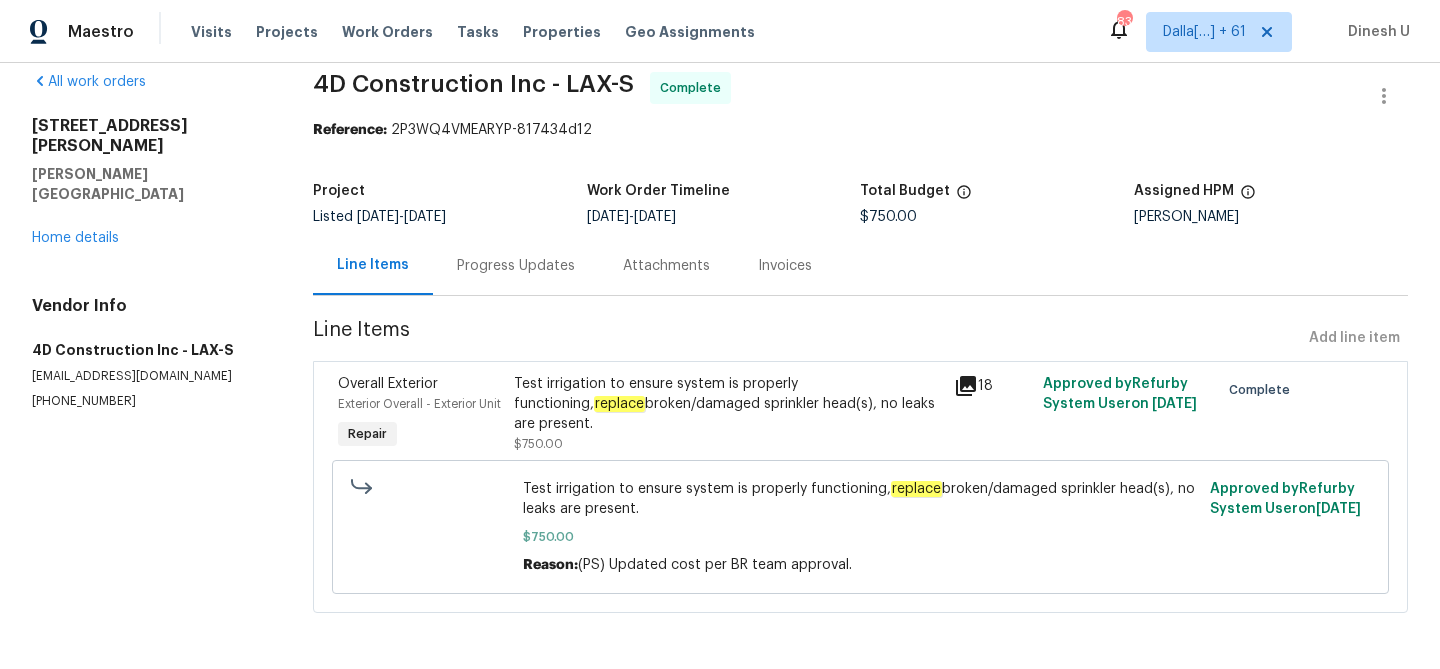 click on "4D Construction Inc - LAX-S" at bounding box center [148, 350] 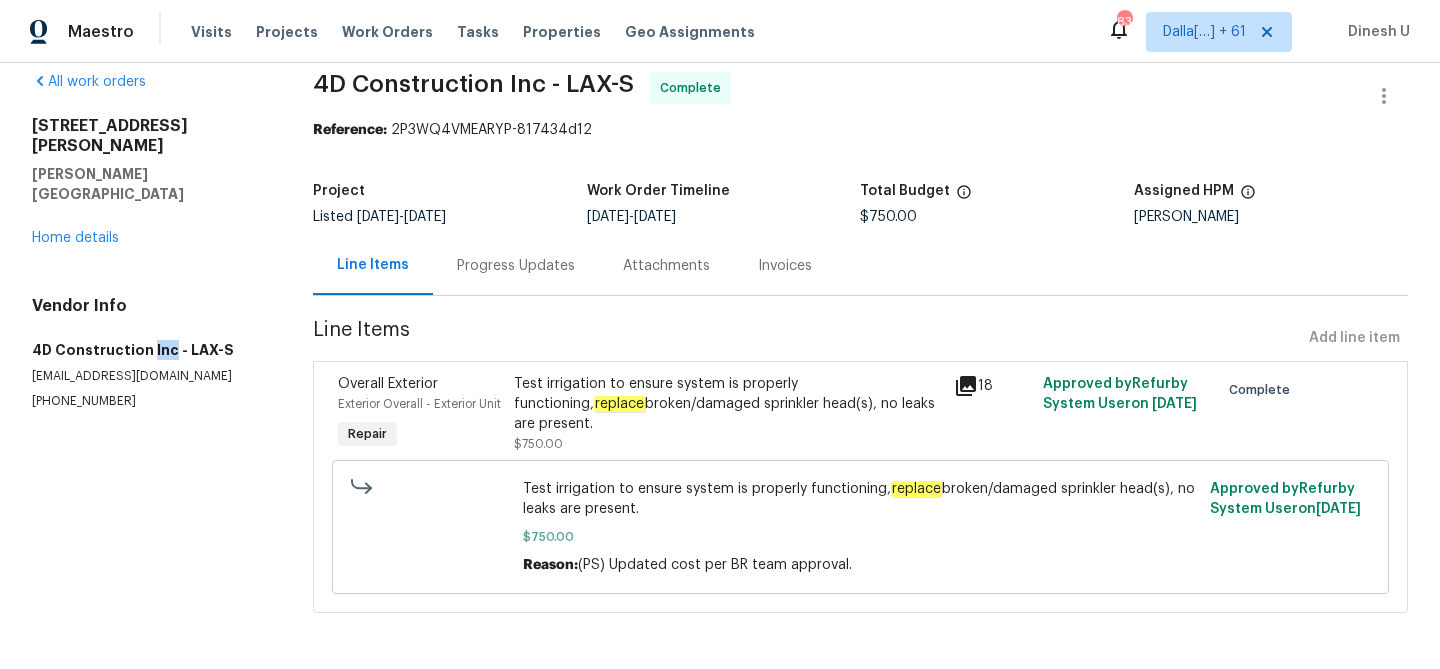 click on "4D Construction Inc - LAX-S" at bounding box center [148, 350] 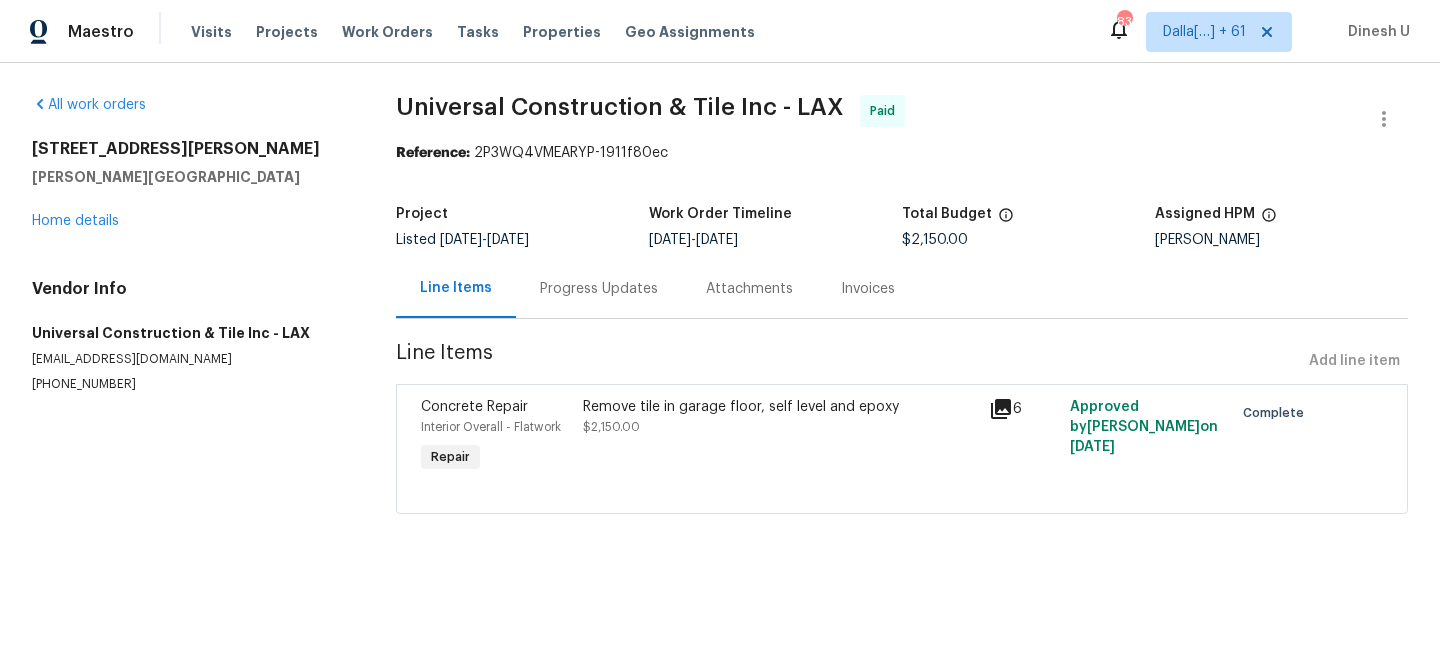 scroll, scrollTop: 0, scrollLeft: 0, axis: both 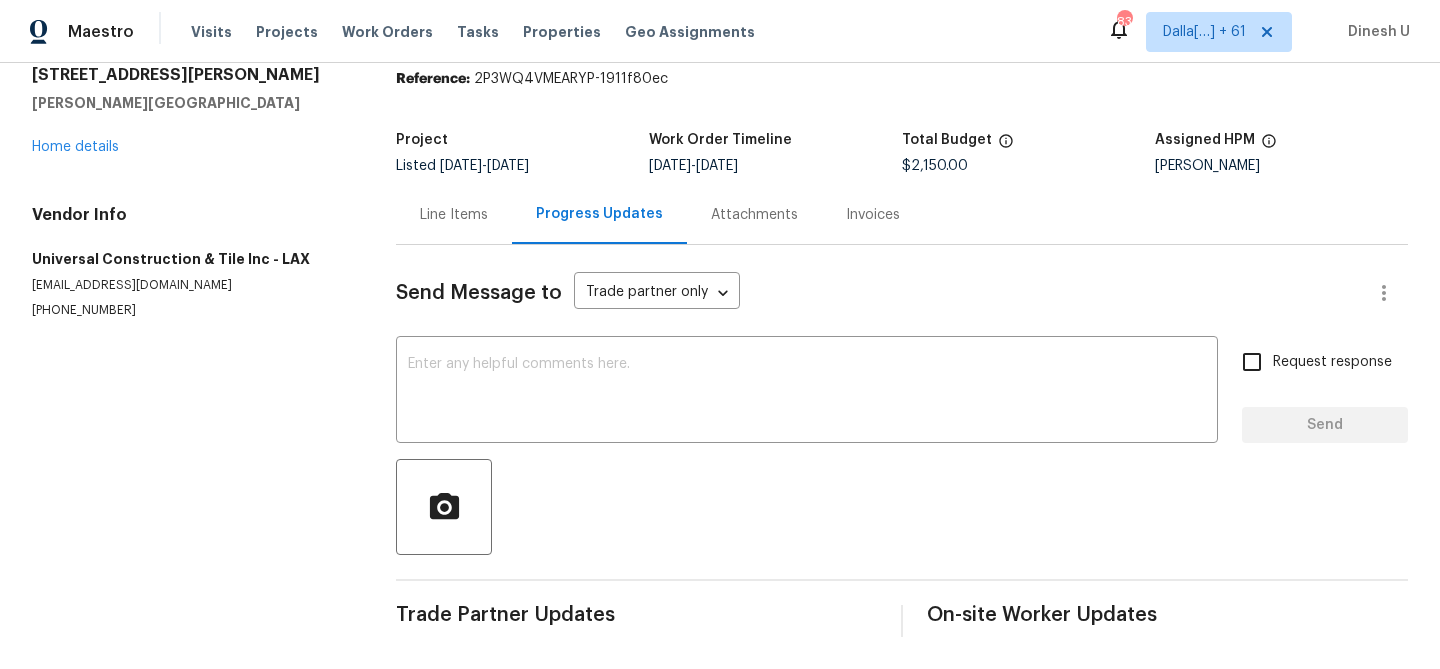 click on "Invoices" at bounding box center (873, 215) 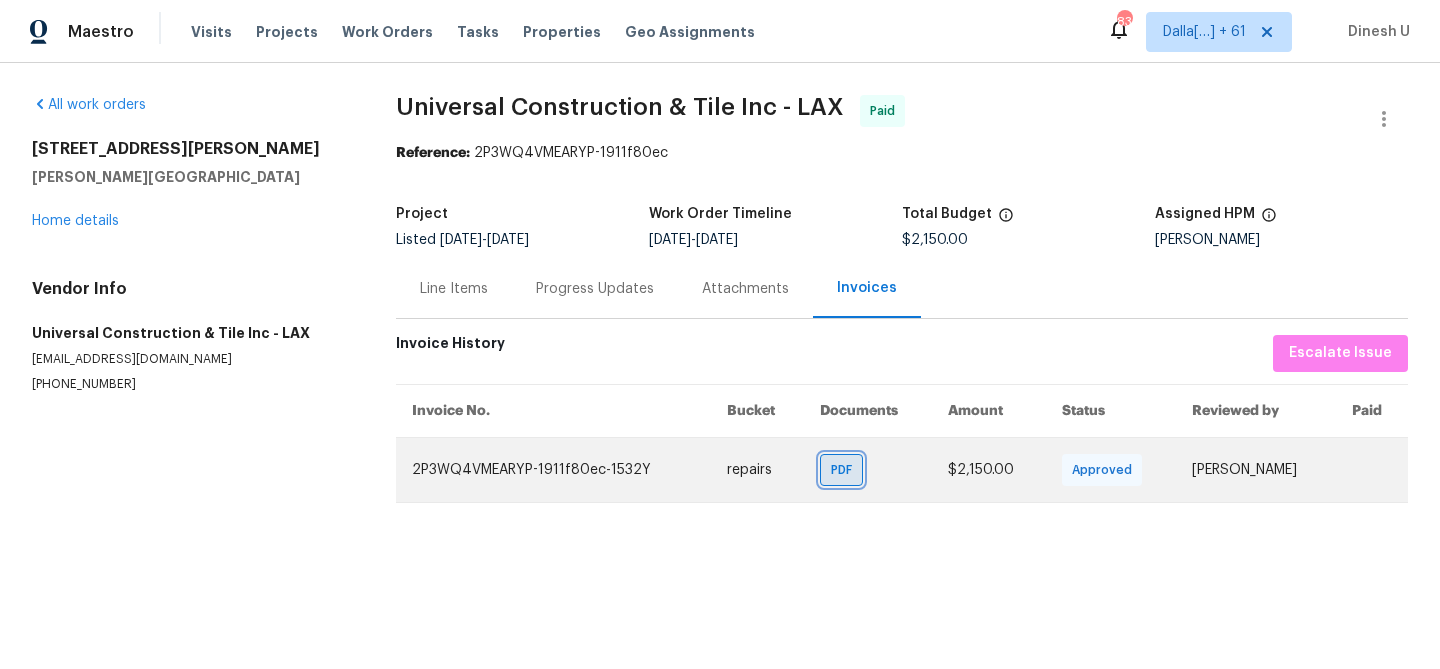 click on "PDF" at bounding box center [845, 470] 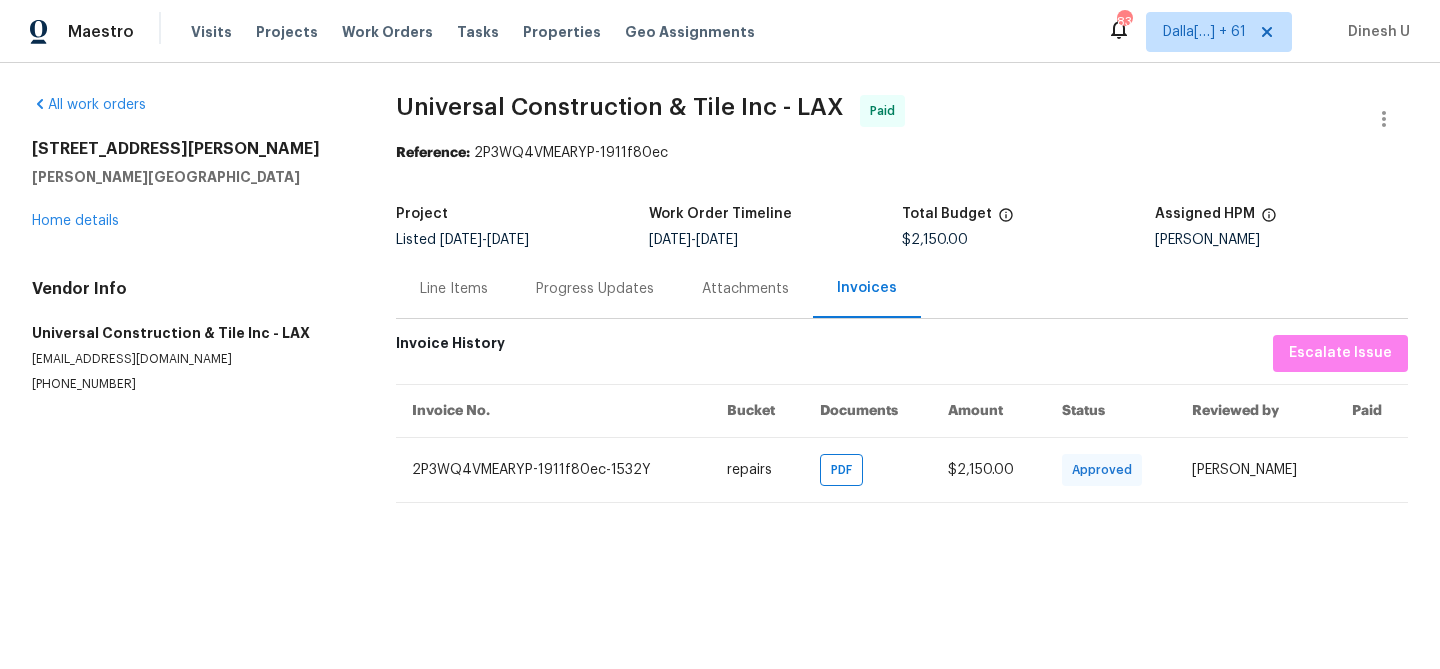 click on "Progress Updates" at bounding box center [595, 288] 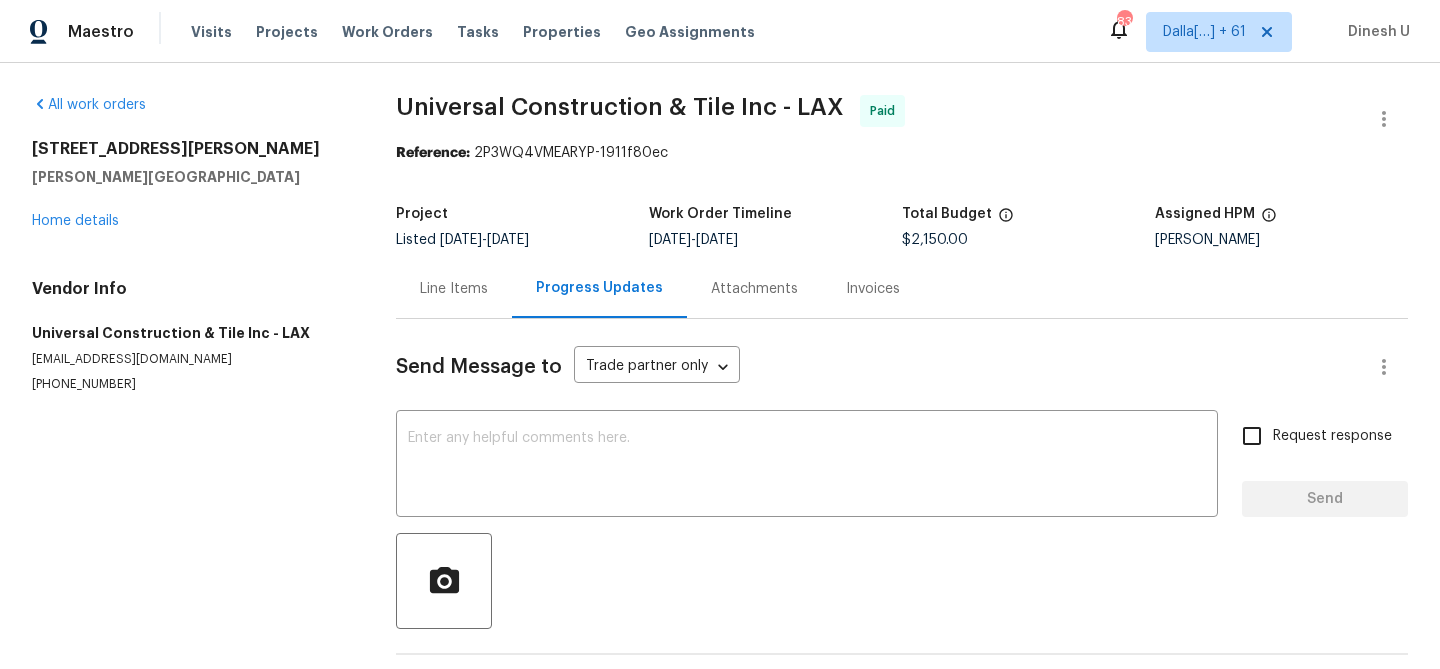 click on "Line Items" at bounding box center (454, 289) 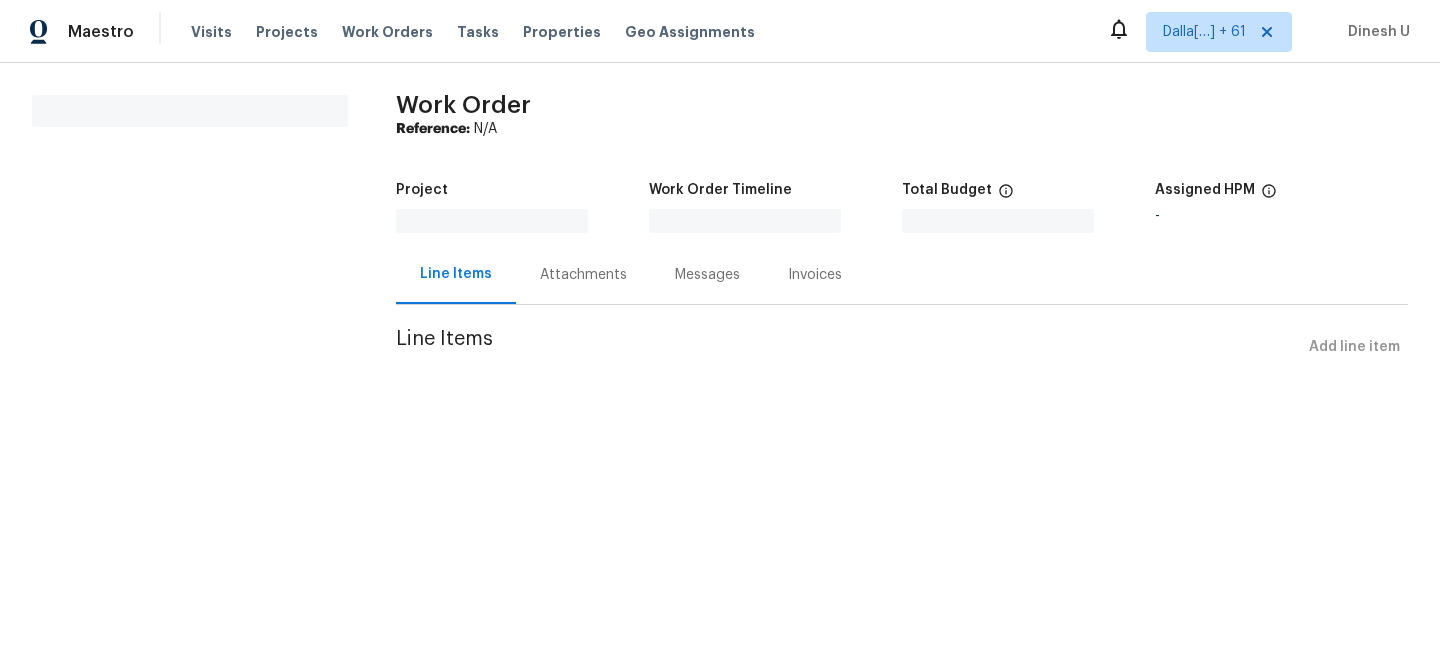 scroll, scrollTop: 0, scrollLeft: 0, axis: both 